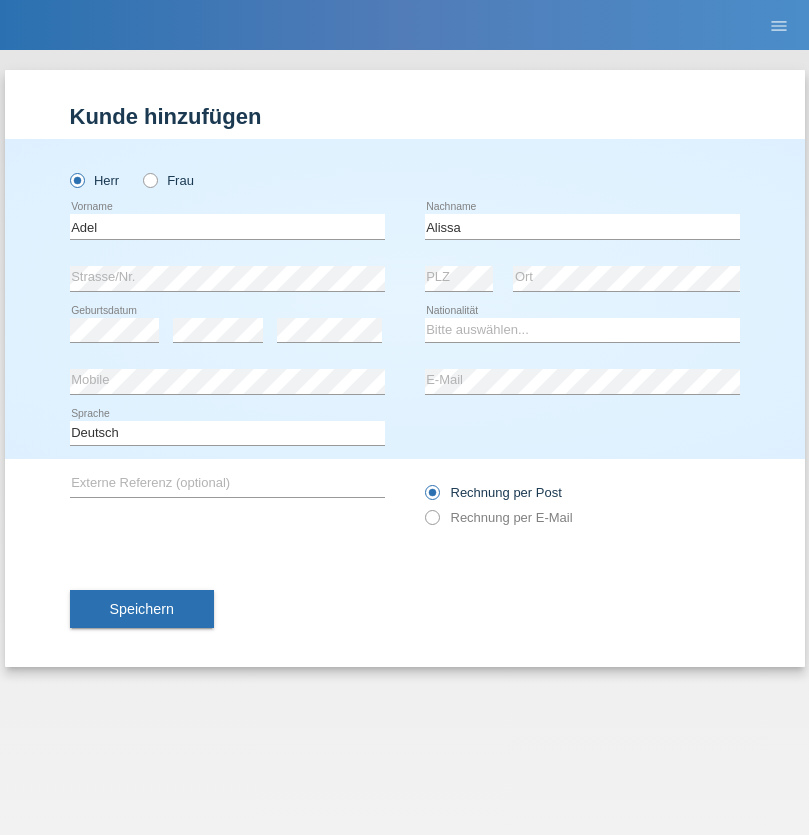 scroll, scrollTop: 0, scrollLeft: 0, axis: both 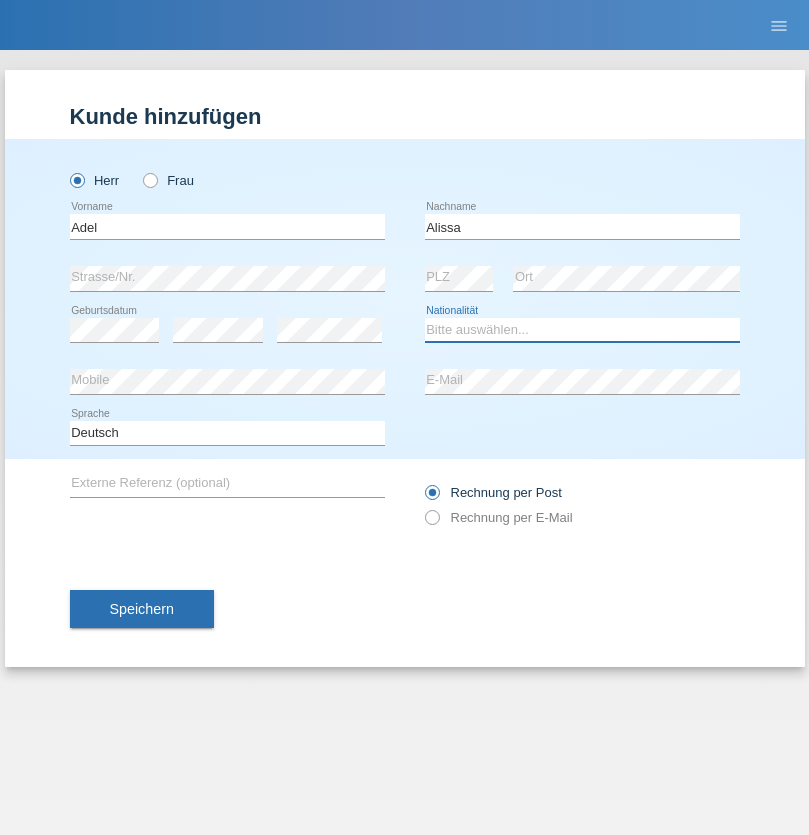 select on "SY" 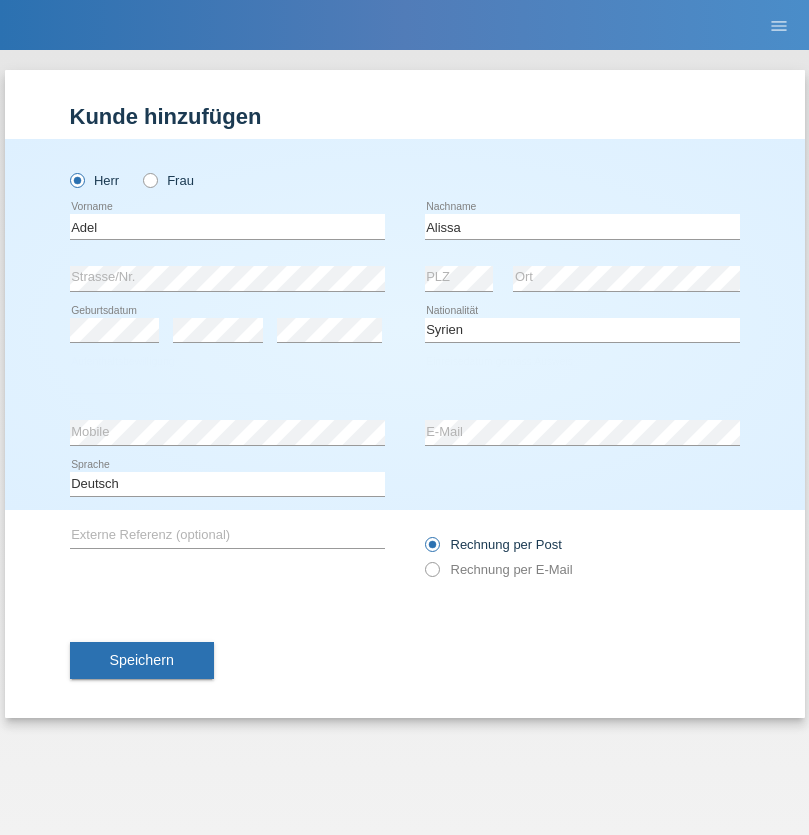 select on "C" 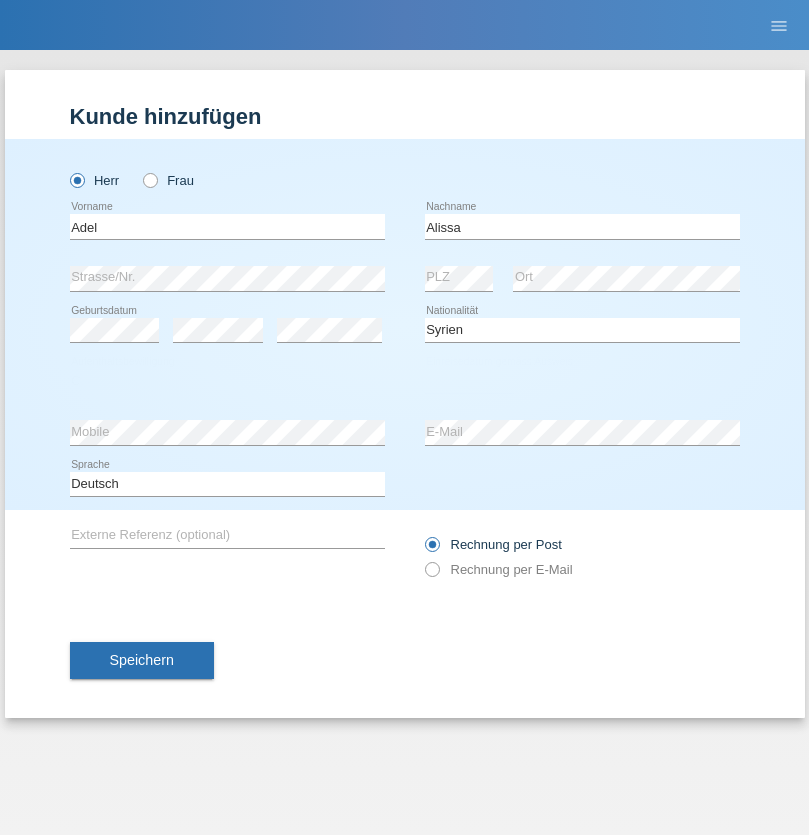 select on "20" 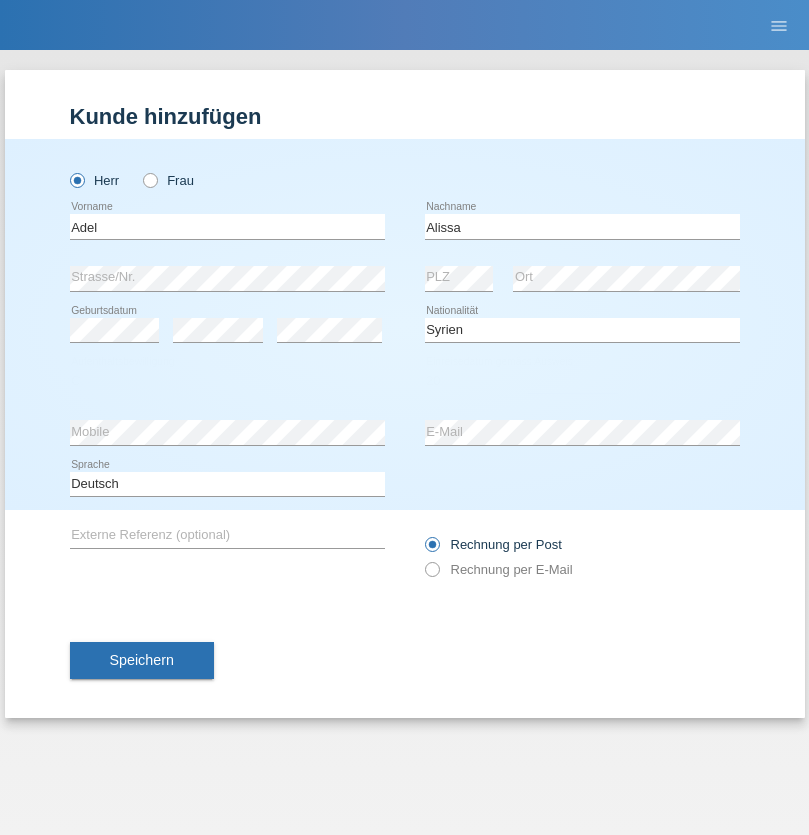 select on "09" 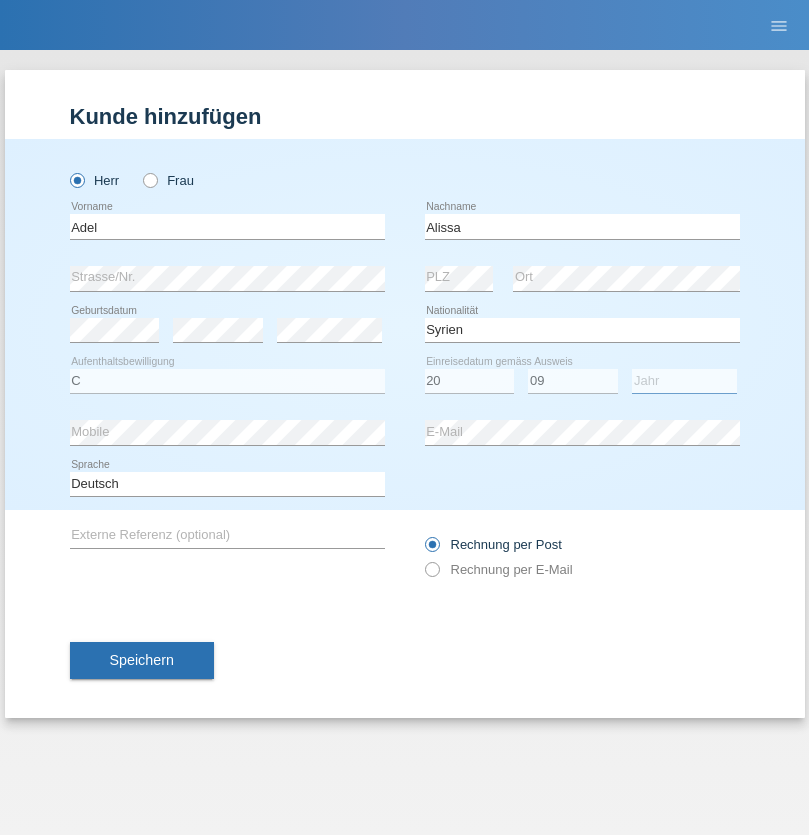 select on "2018" 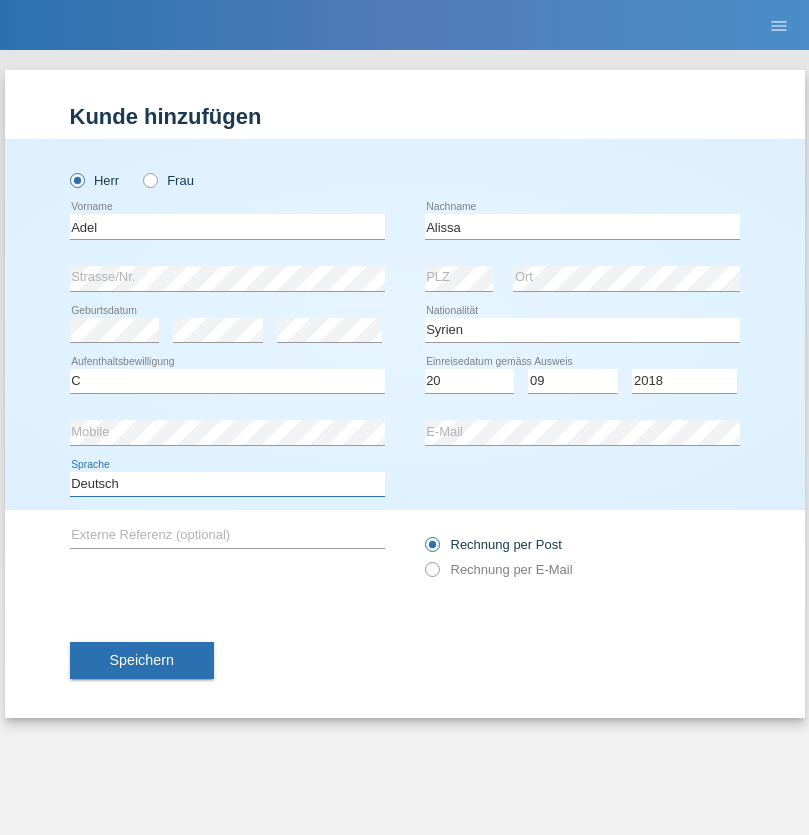 select on "en" 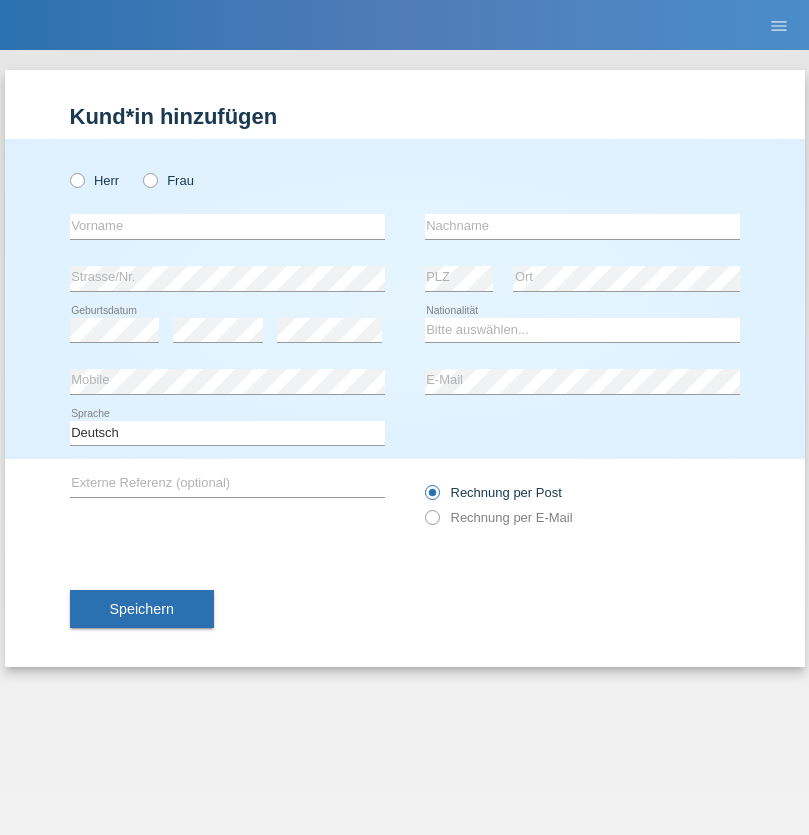scroll, scrollTop: 0, scrollLeft: 0, axis: both 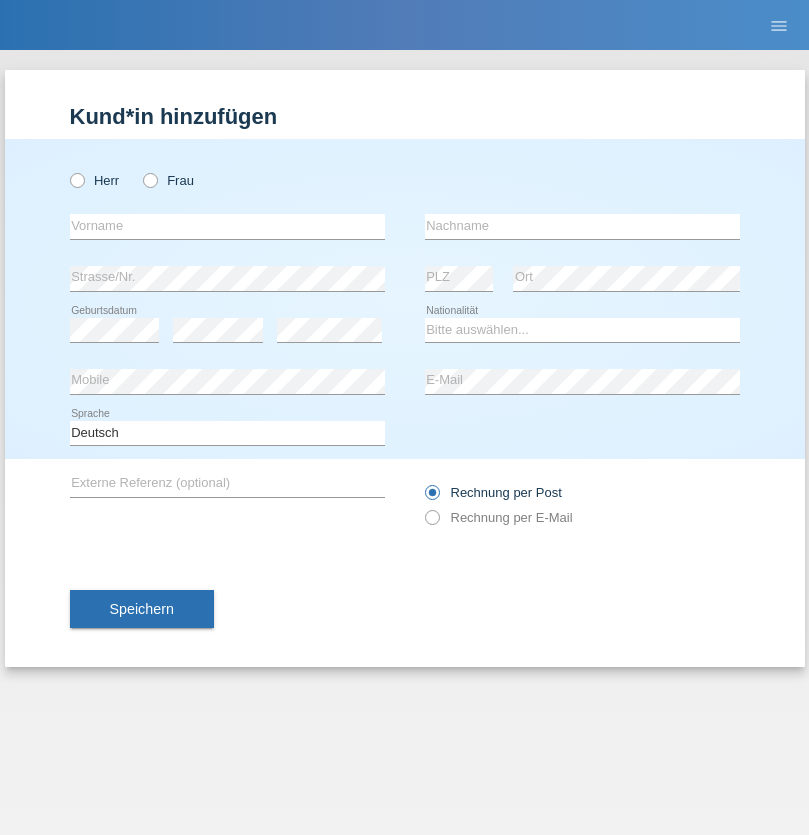 radio on "true" 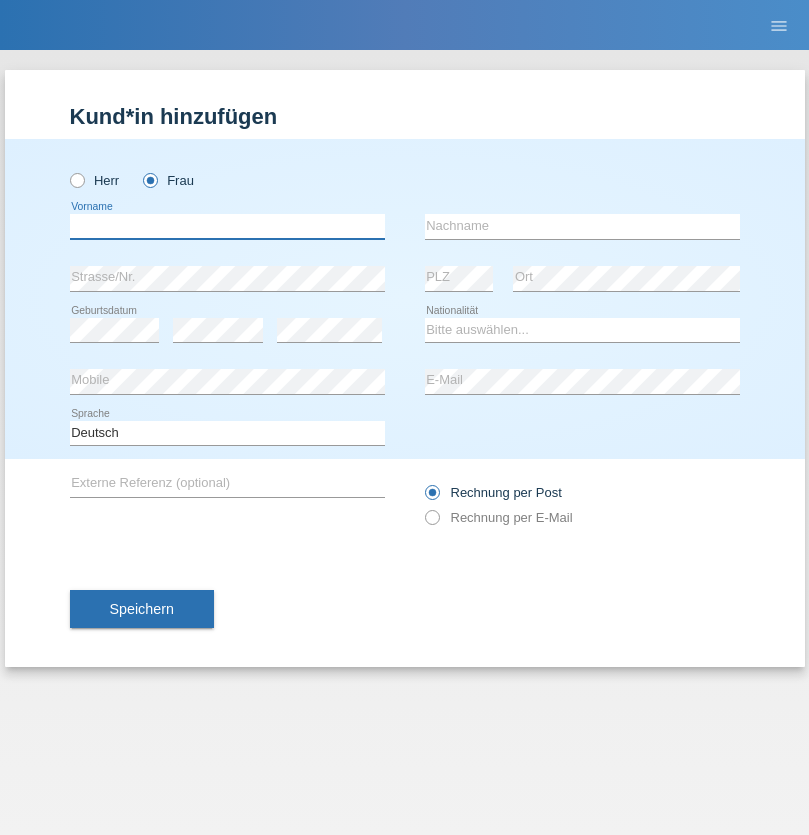 click at bounding box center [227, 226] 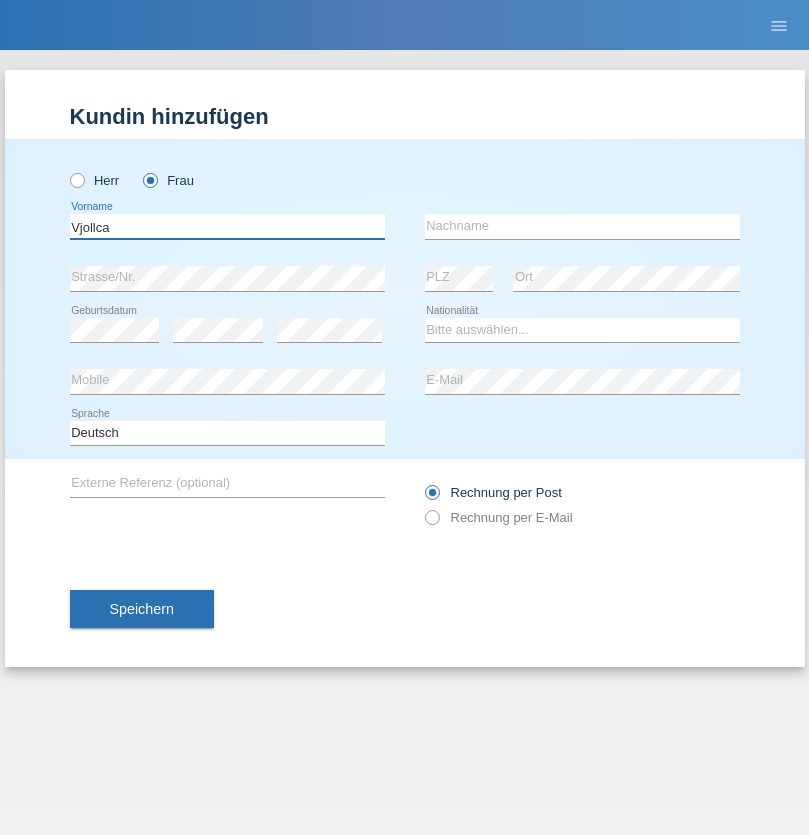 type on "Vjollca" 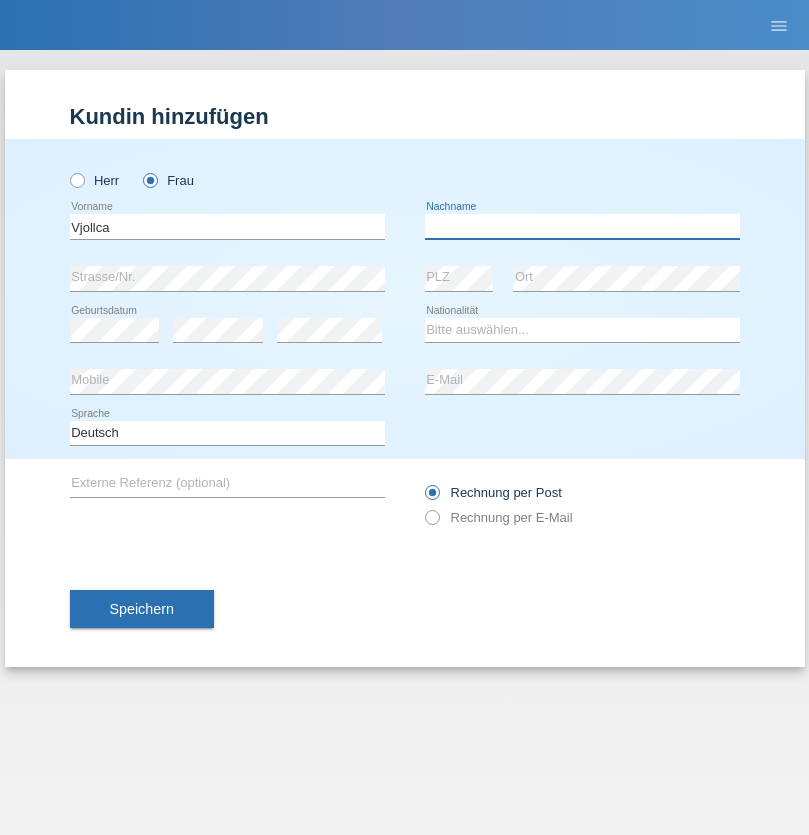 click at bounding box center [582, 226] 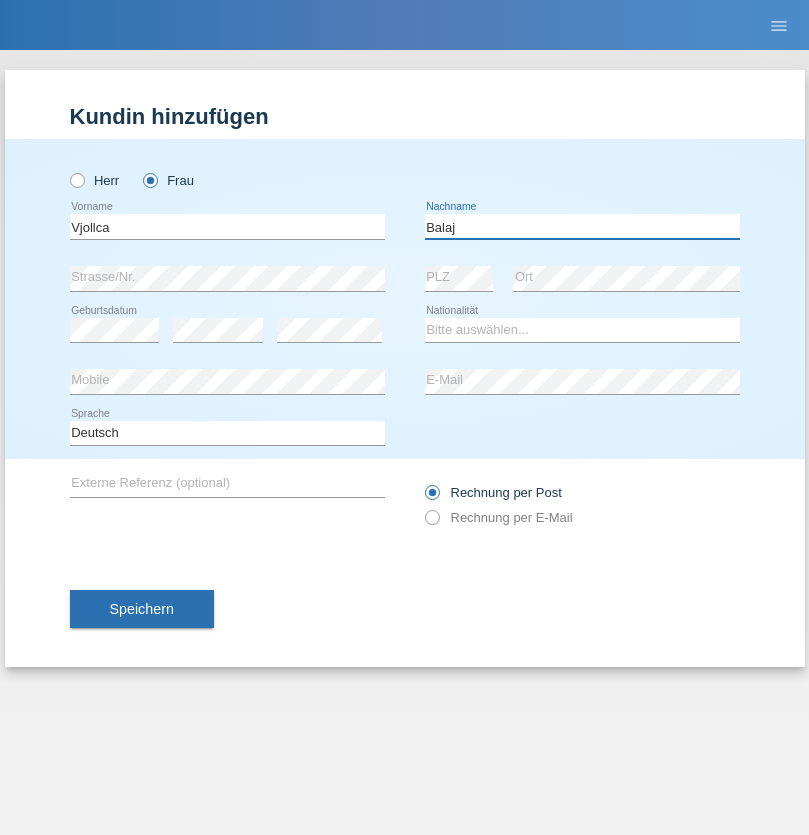 type on "Balaj" 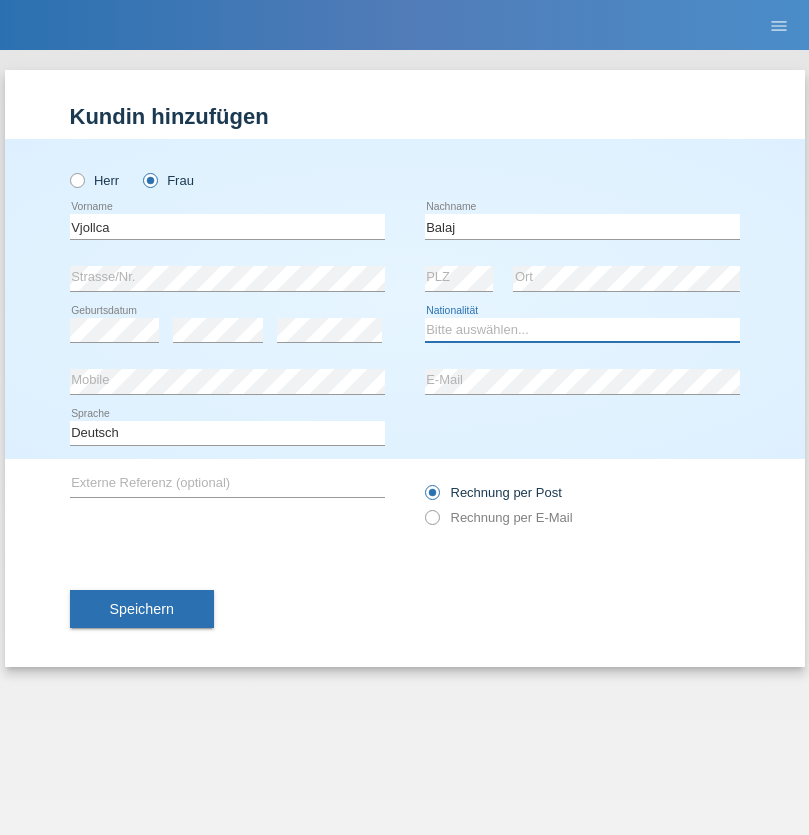 select on "XK" 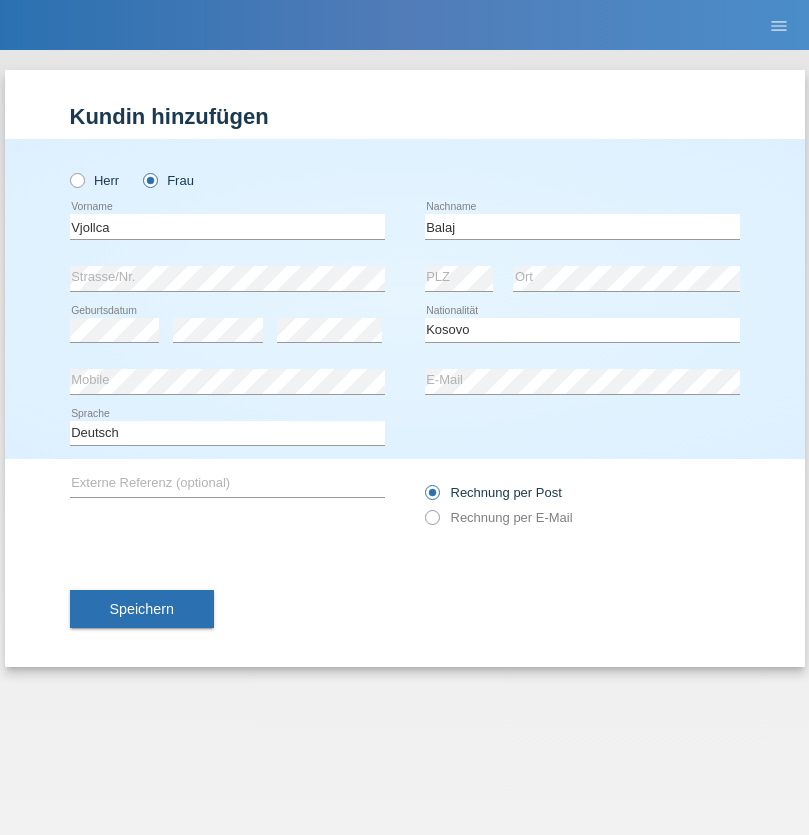select on "C" 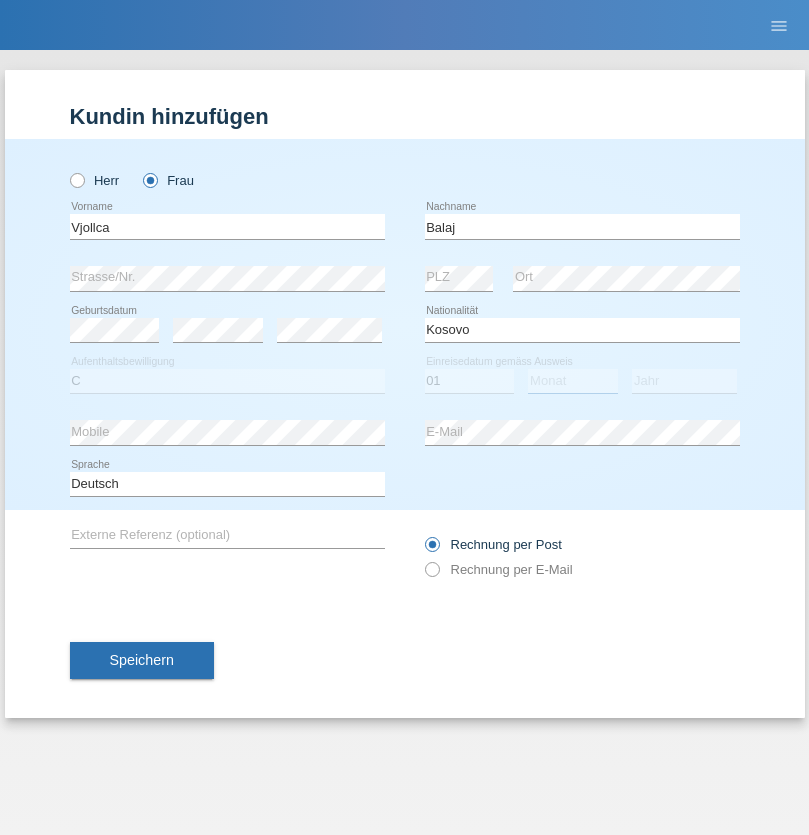 select on "08" 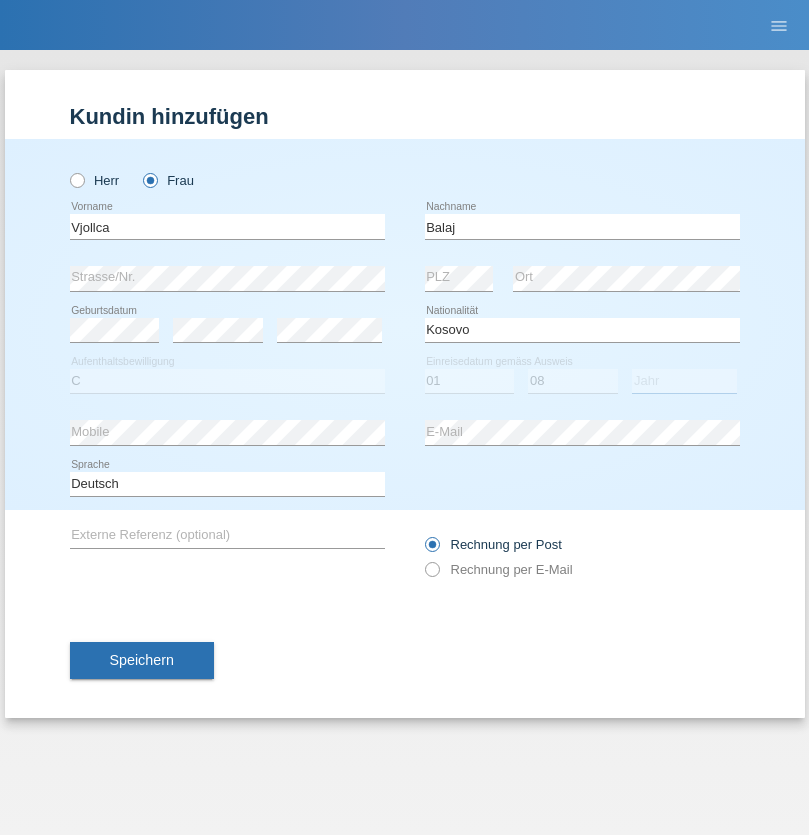 select on "2021" 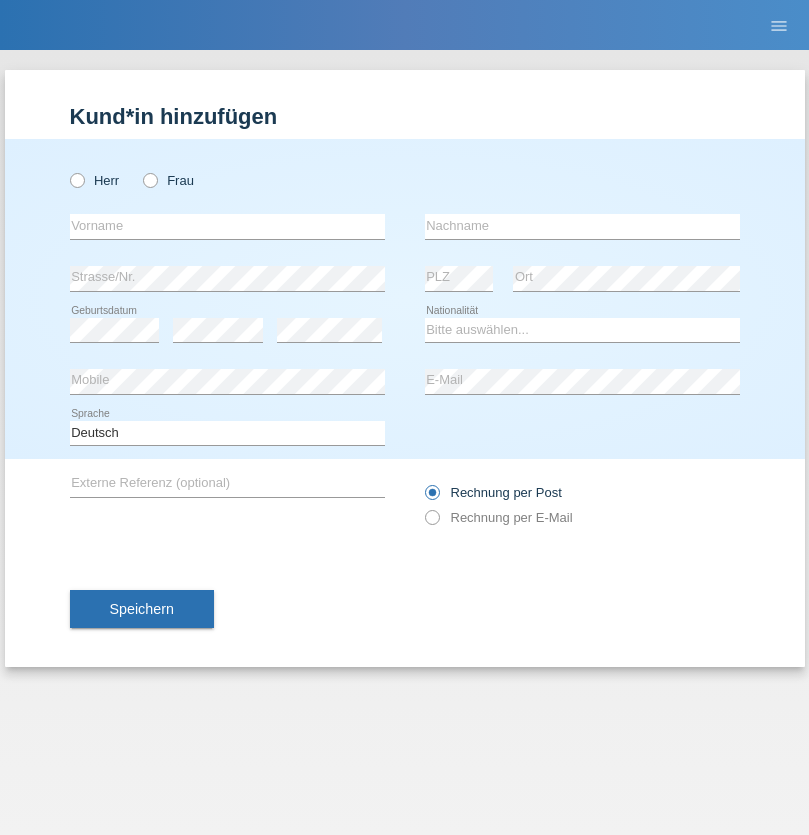 scroll, scrollTop: 0, scrollLeft: 0, axis: both 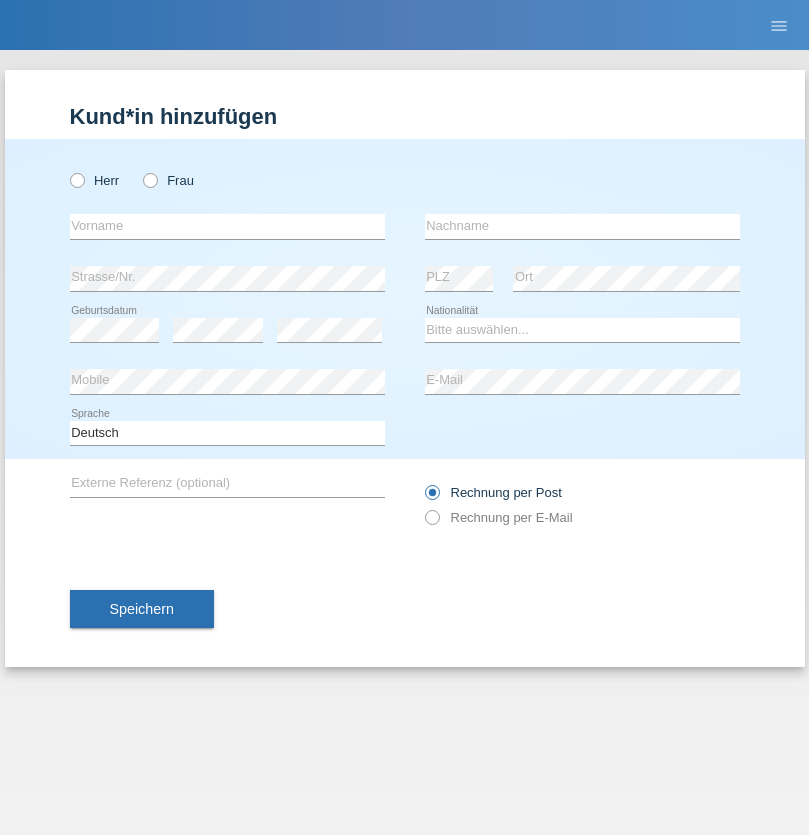 radio on "true" 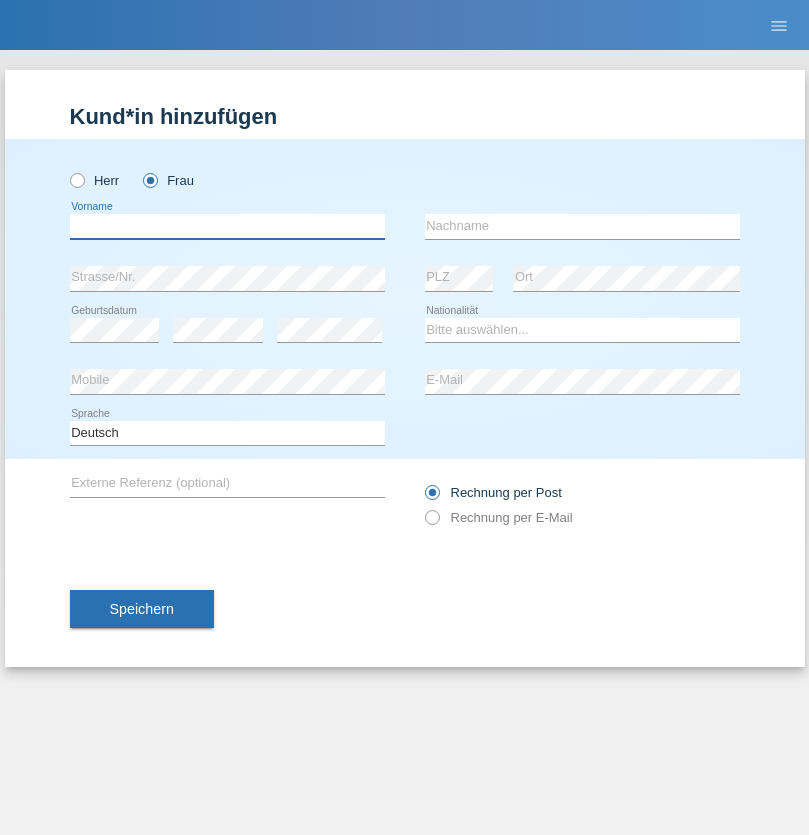 click at bounding box center (227, 226) 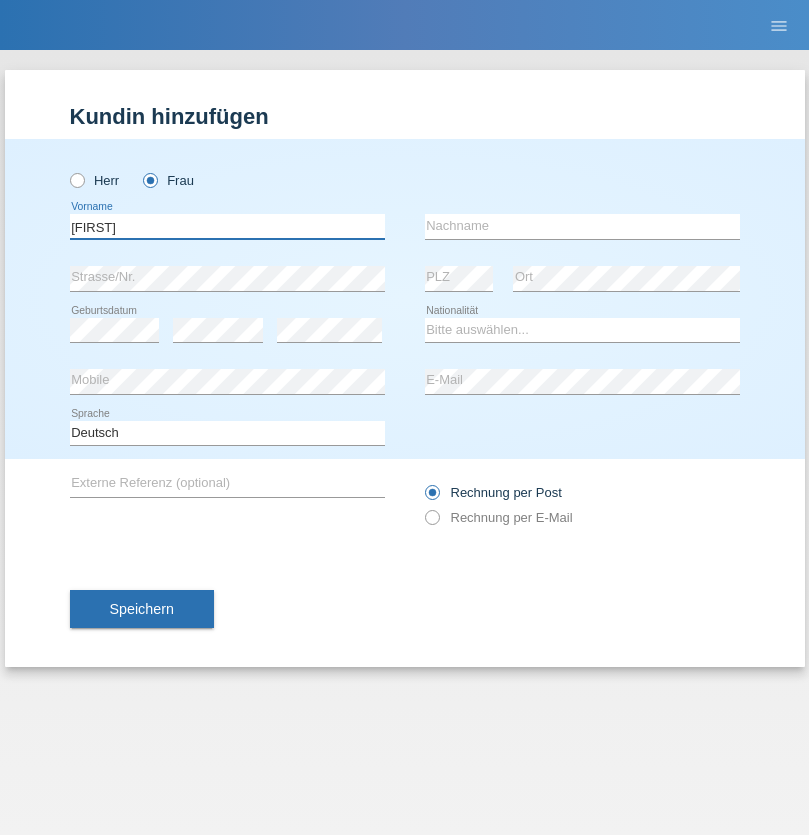 type on "Shannon" 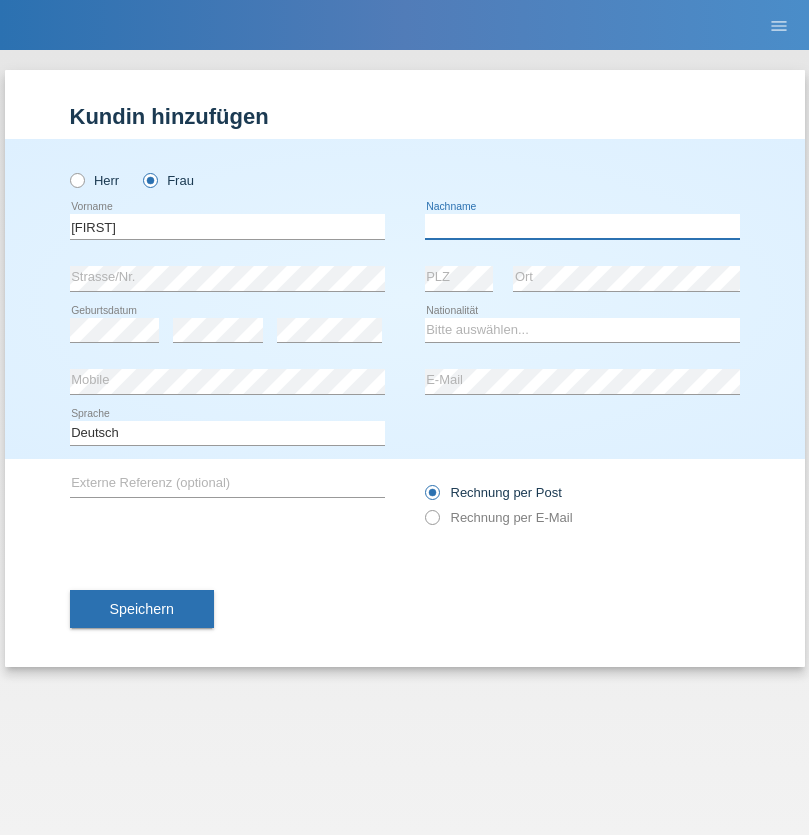 click at bounding box center (582, 226) 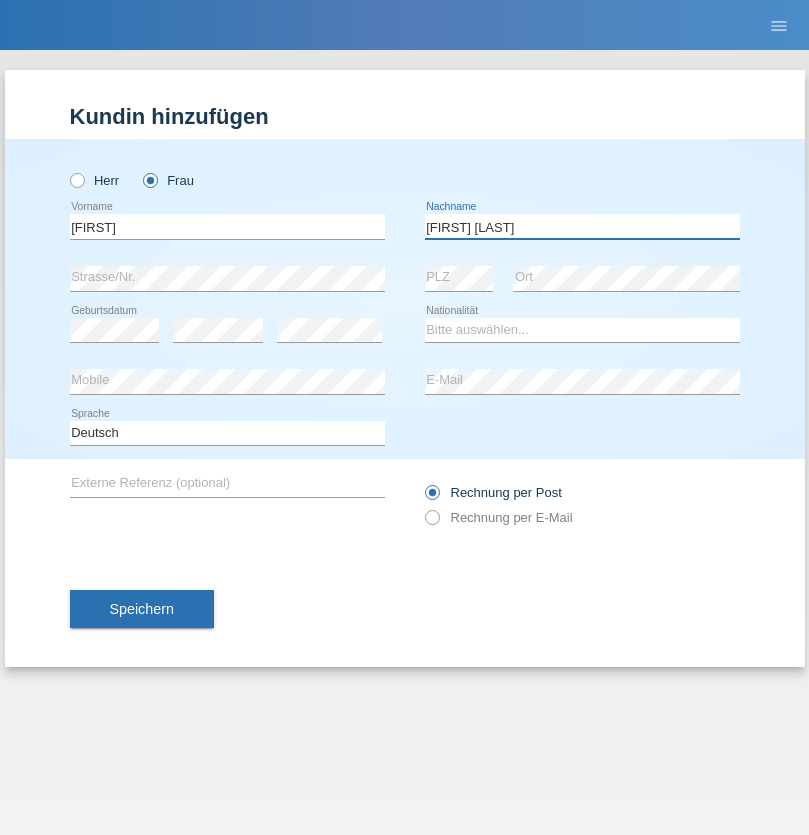 type on "Banz diaz" 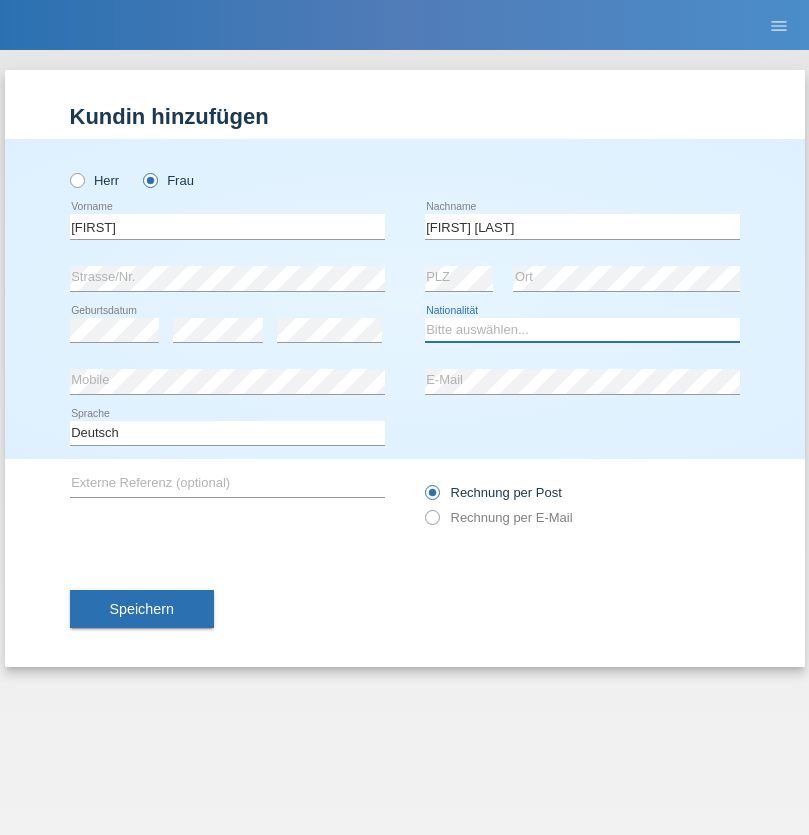 select on "CH" 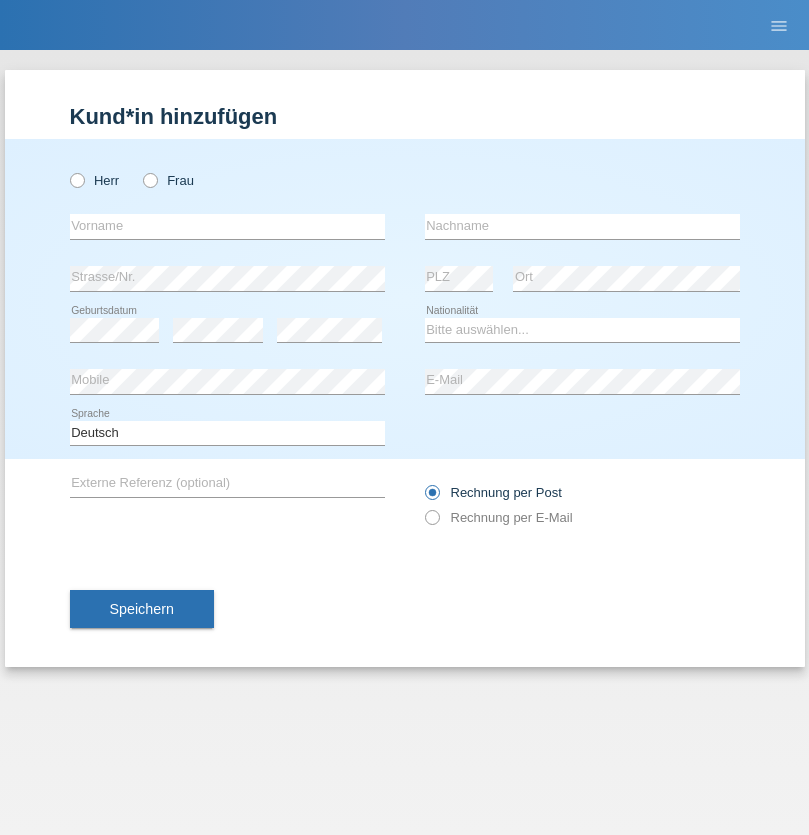 scroll, scrollTop: 0, scrollLeft: 0, axis: both 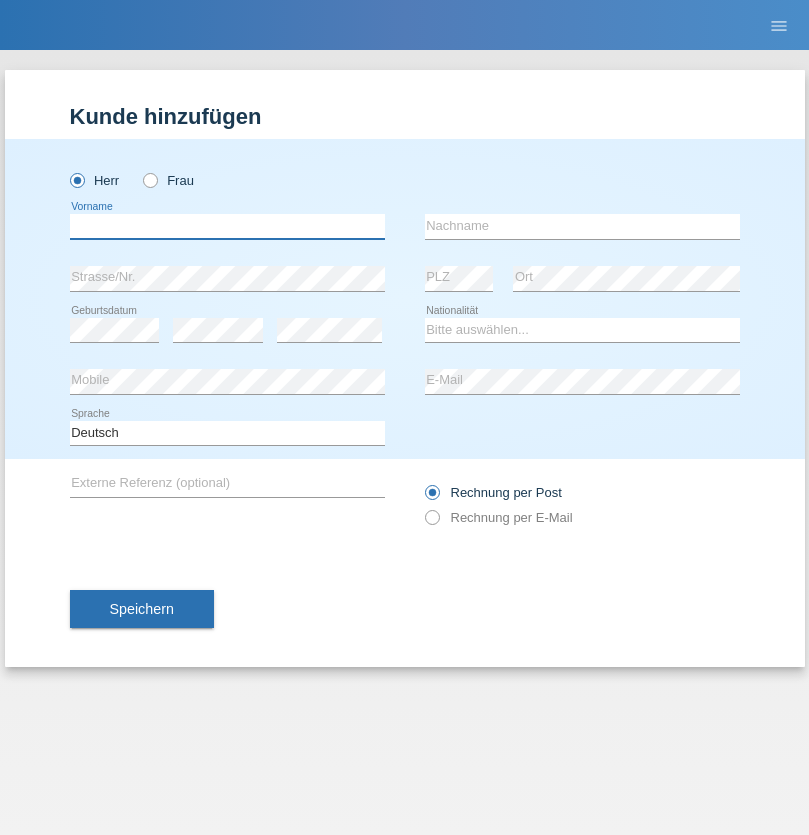 click at bounding box center [227, 226] 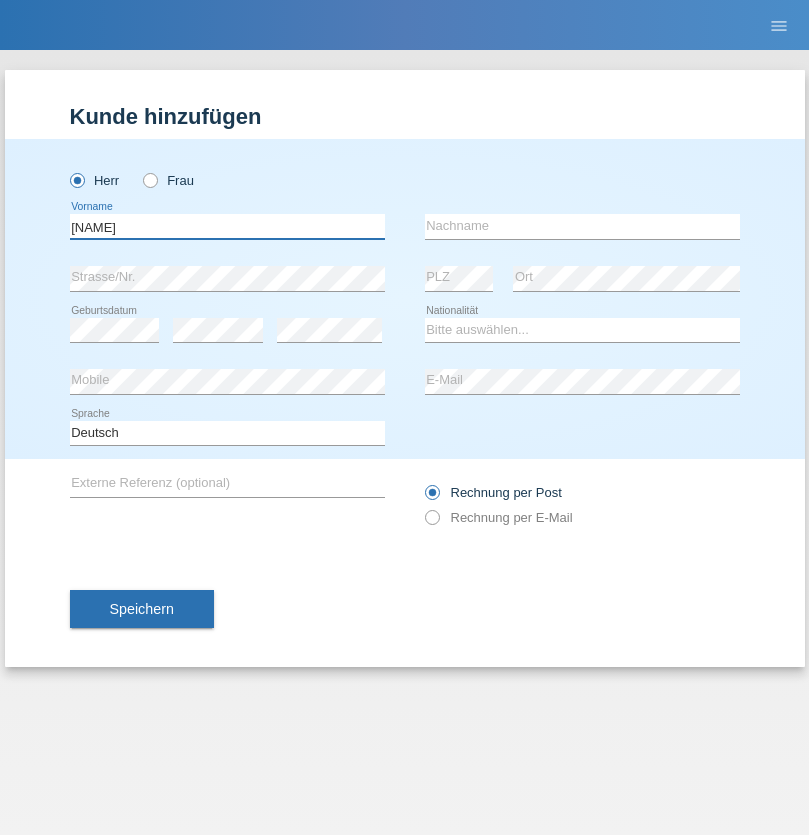 type on "Sascha" 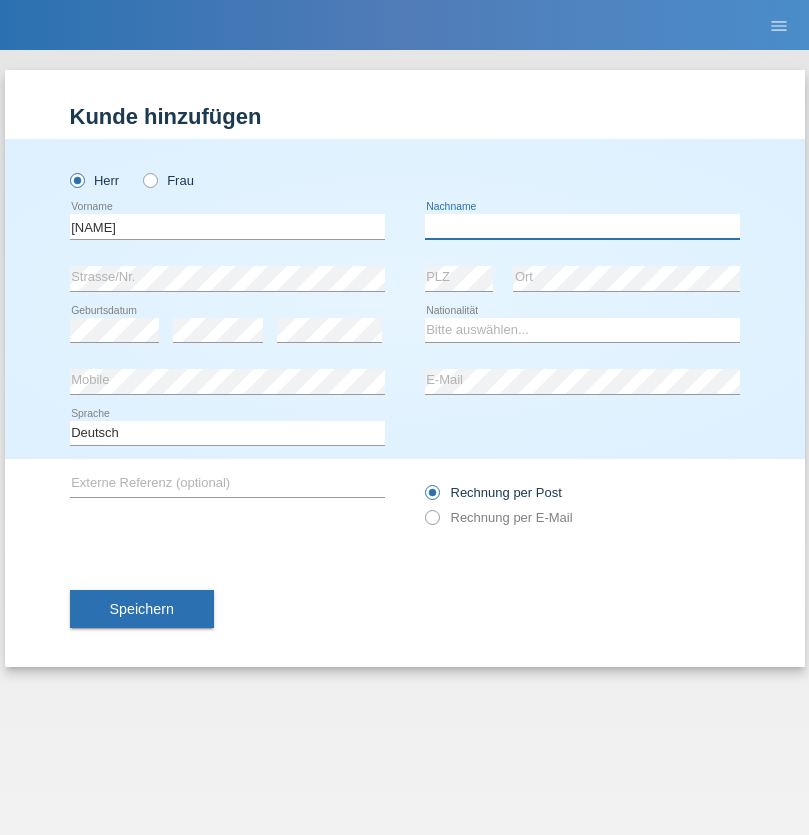 click at bounding box center (582, 226) 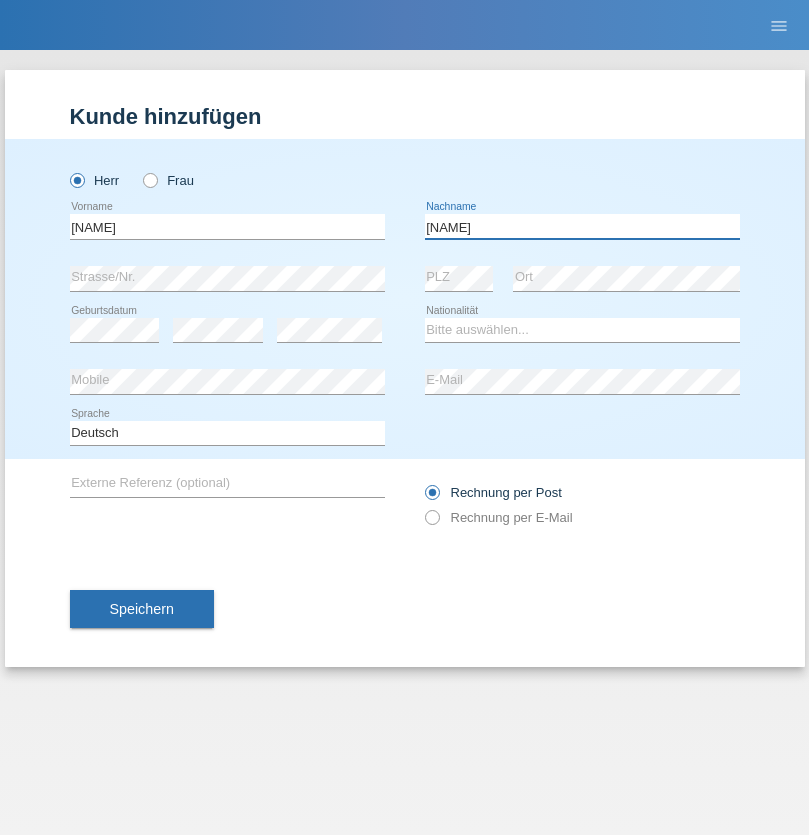 type on "Kurz" 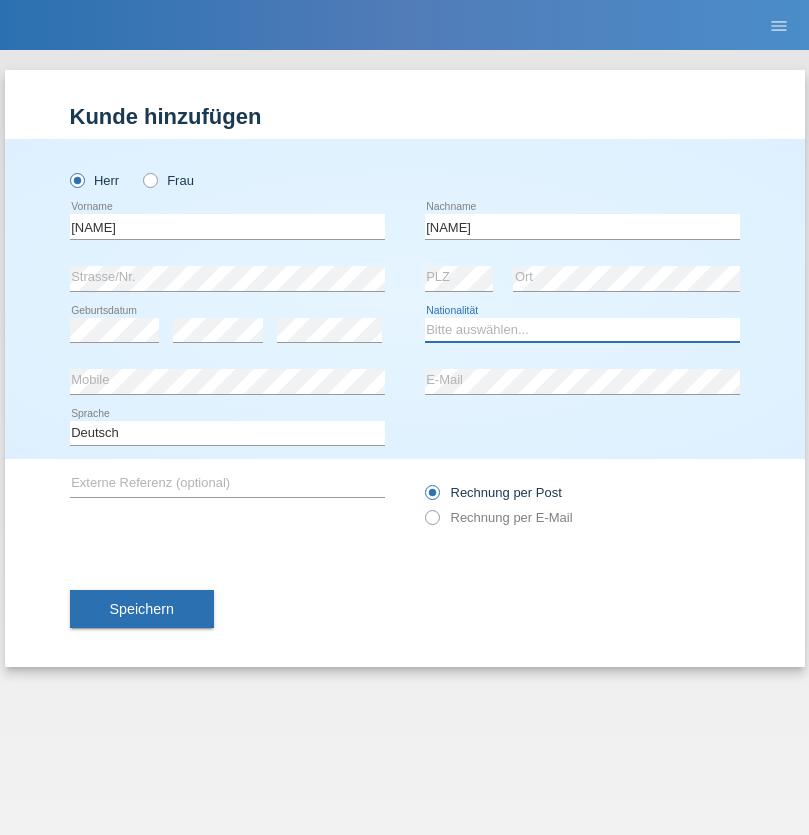 select on "CH" 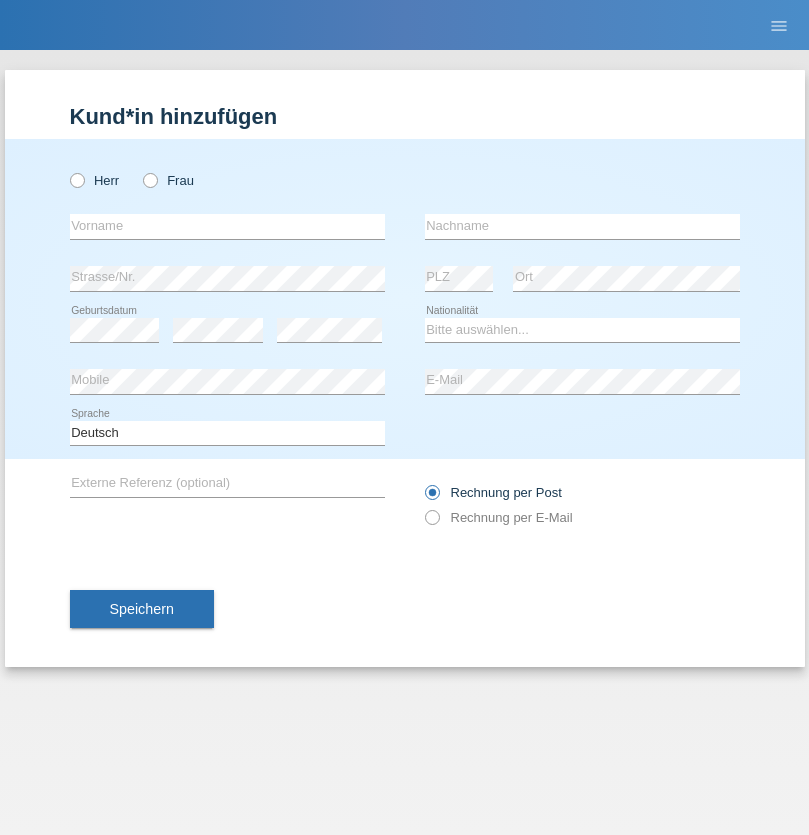 scroll, scrollTop: 0, scrollLeft: 0, axis: both 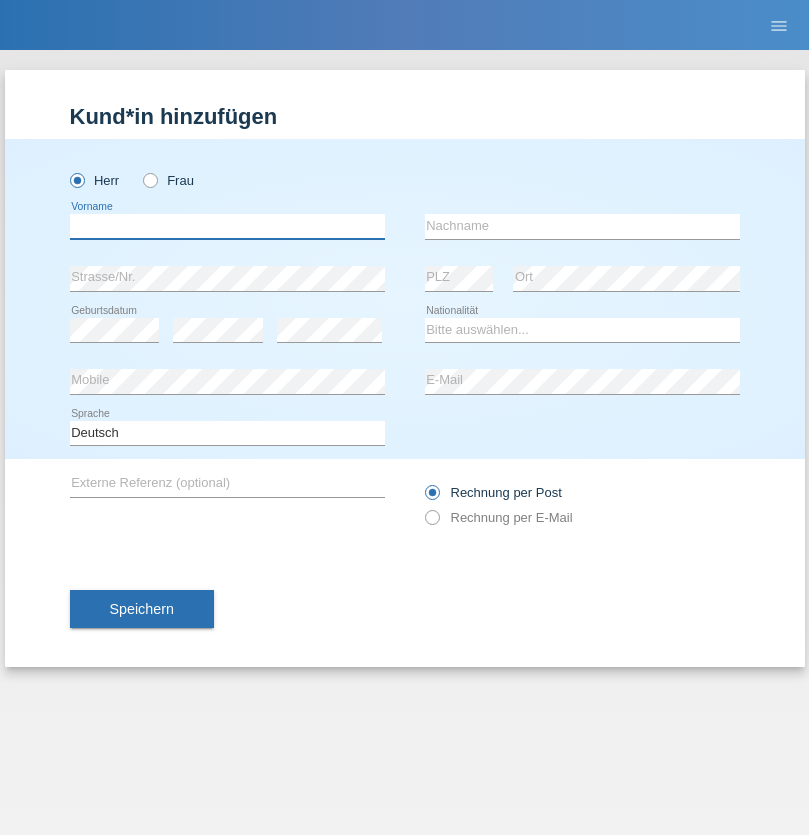 click at bounding box center (227, 226) 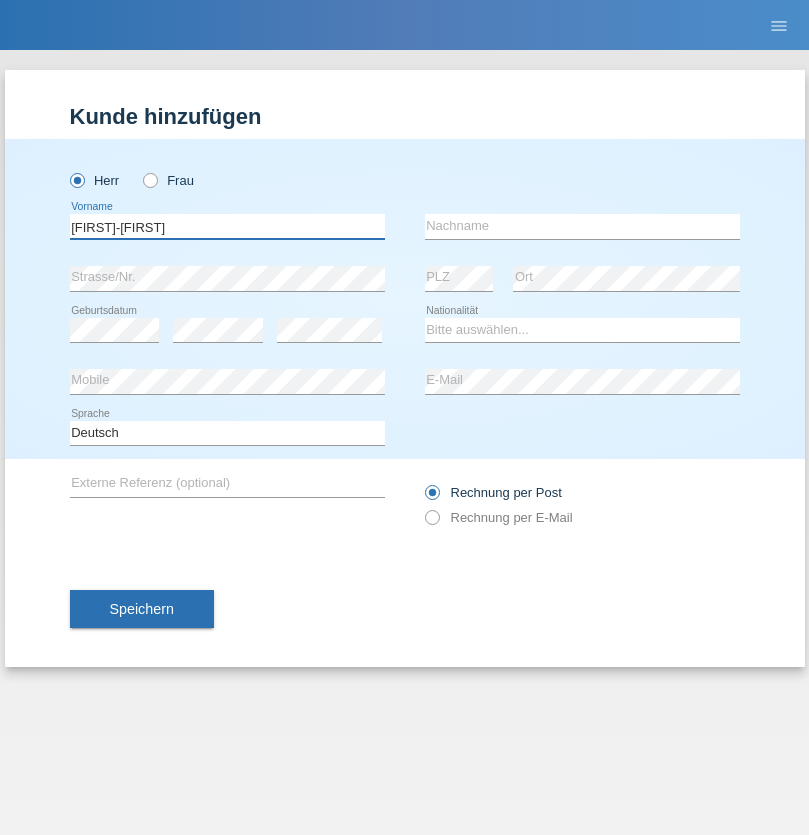 type on "Hans-Ulrich" 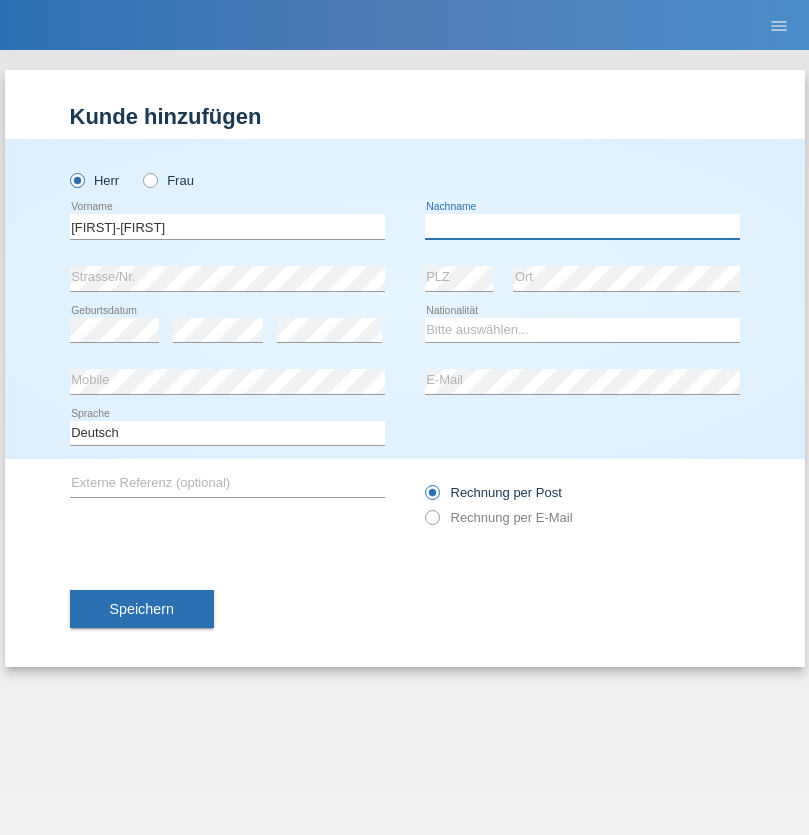 click at bounding box center (582, 226) 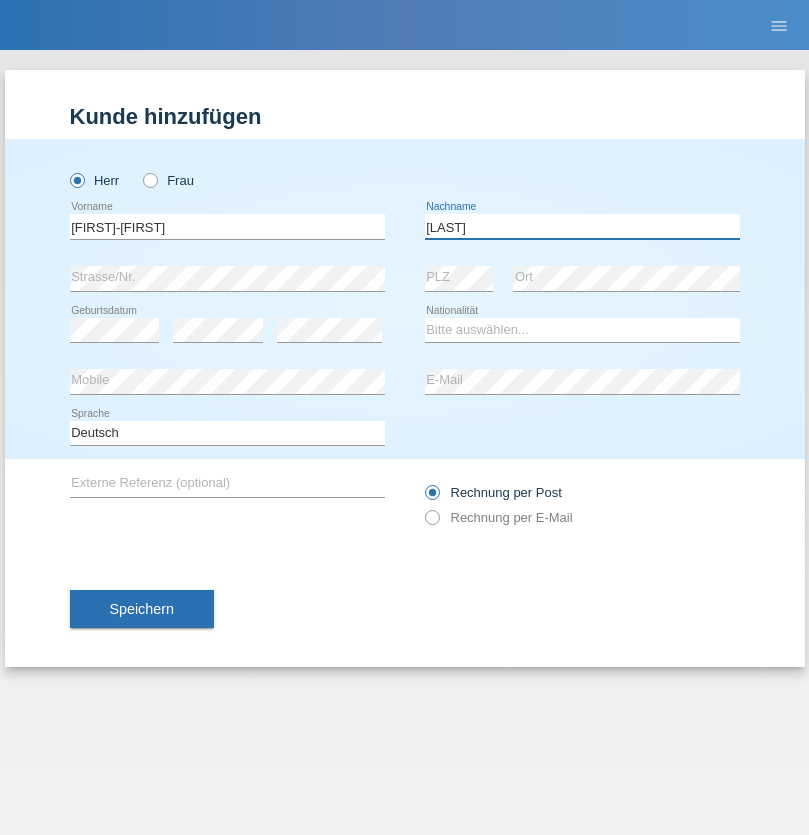 type on "Zwahlen" 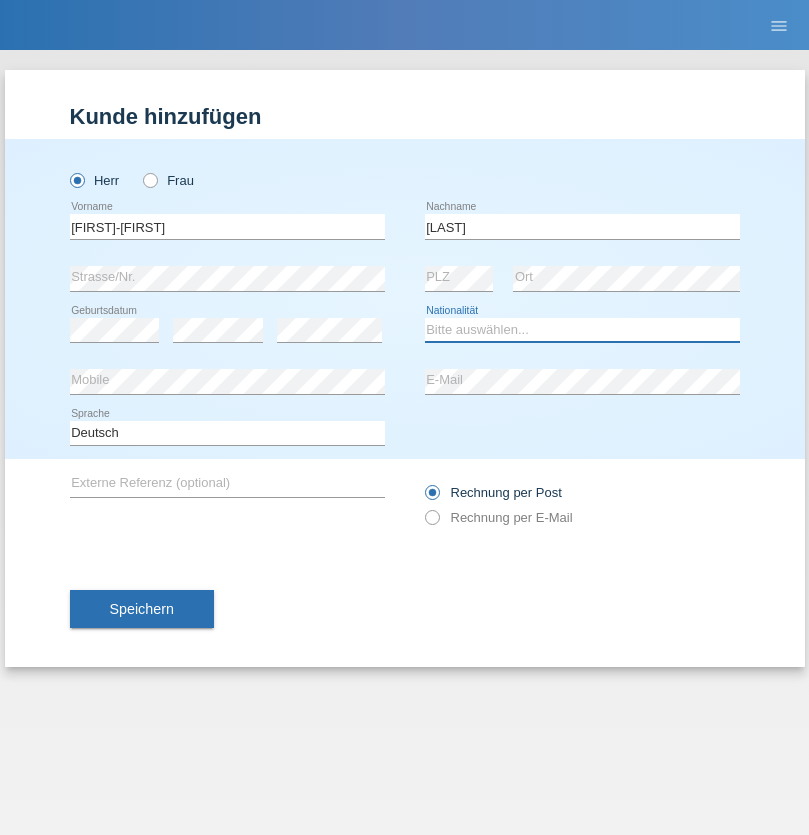 select on "CH" 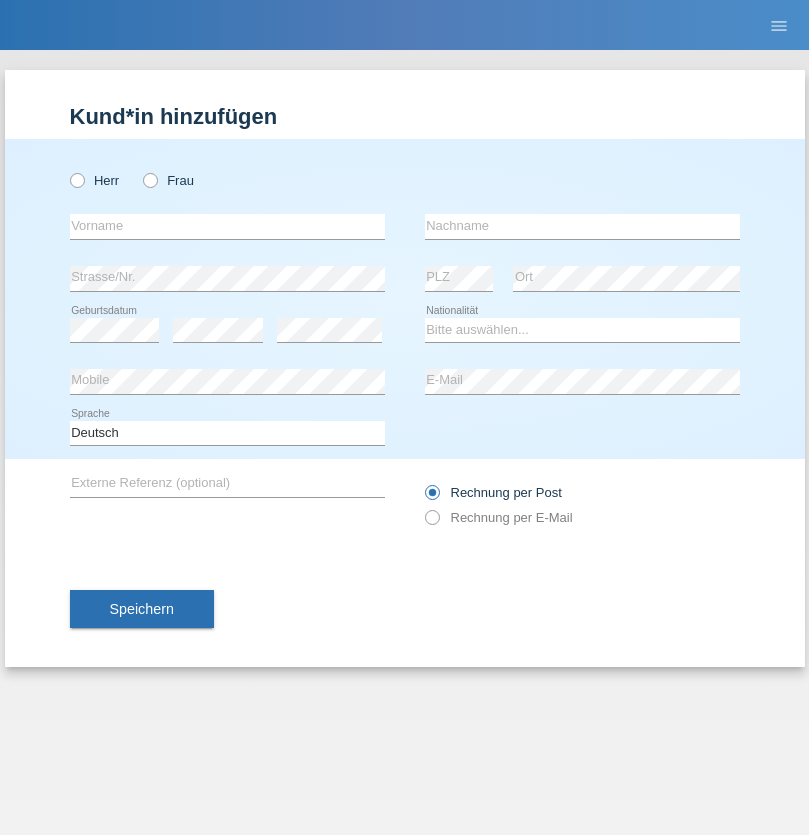 scroll, scrollTop: 0, scrollLeft: 0, axis: both 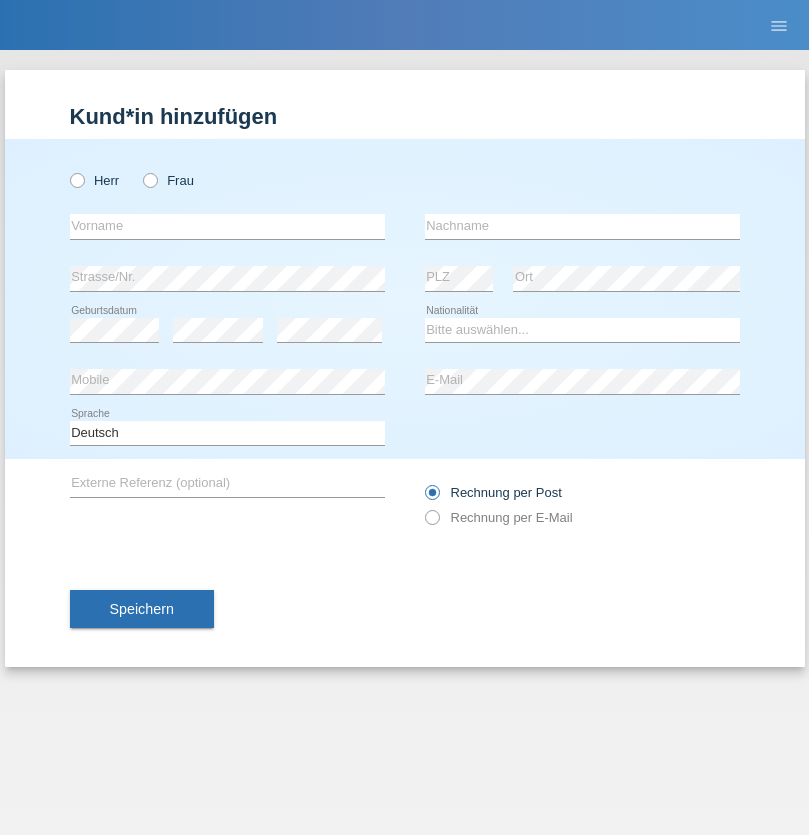 radio on "true" 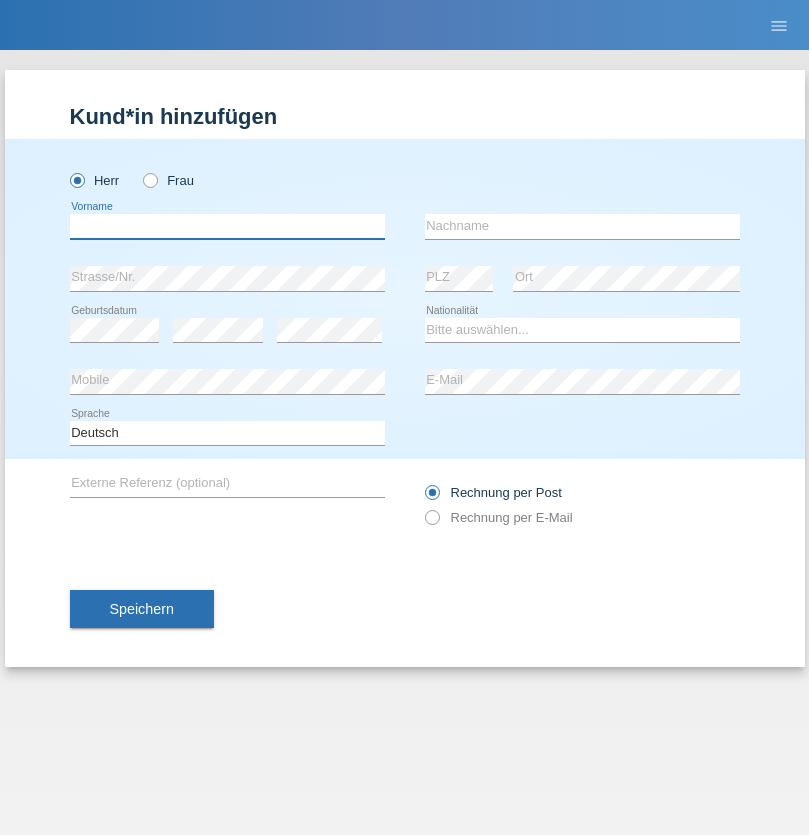 click at bounding box center [227, 226] 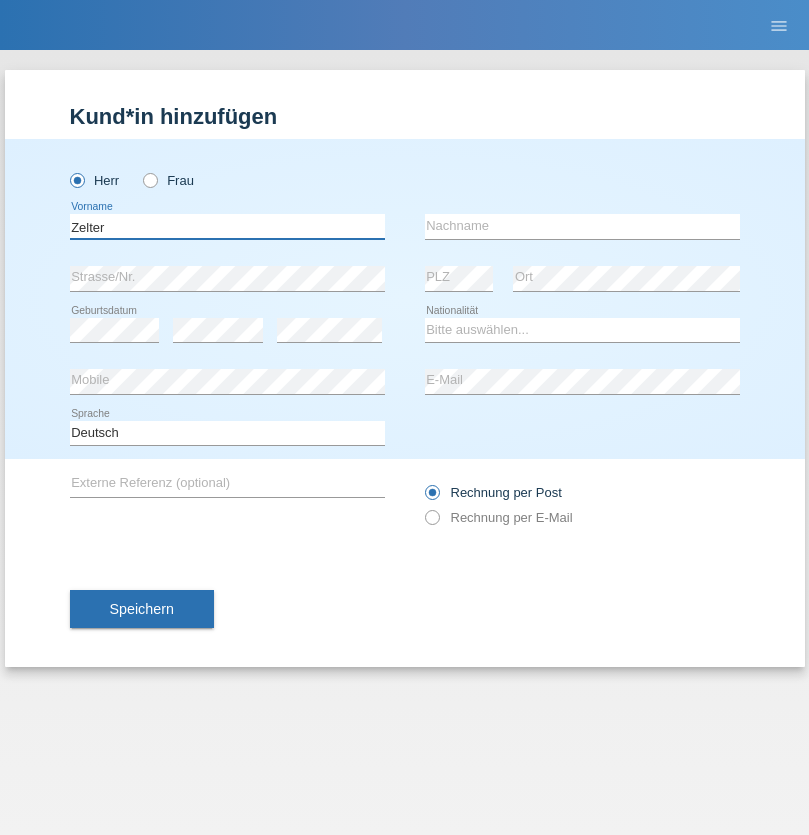 type on "Zelter" 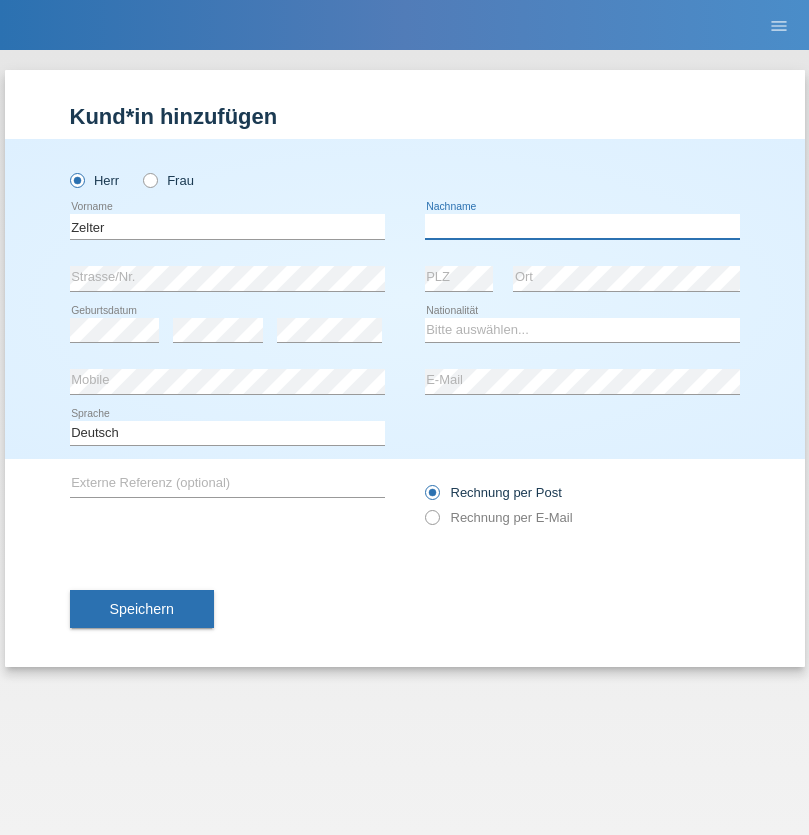 click at bounding box center [582, 226] 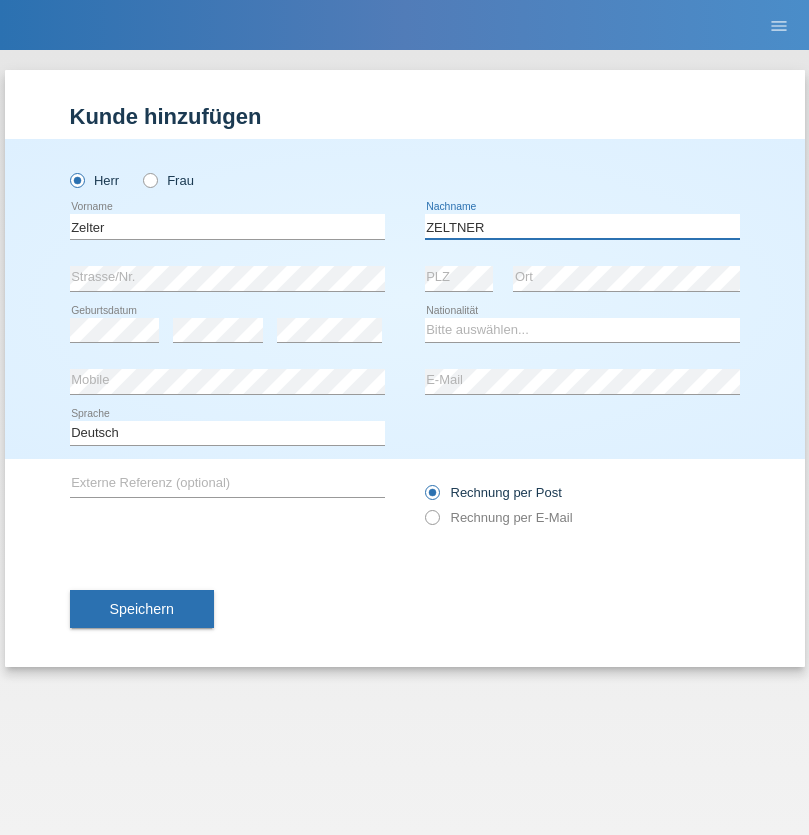 type on "ZELTNER" 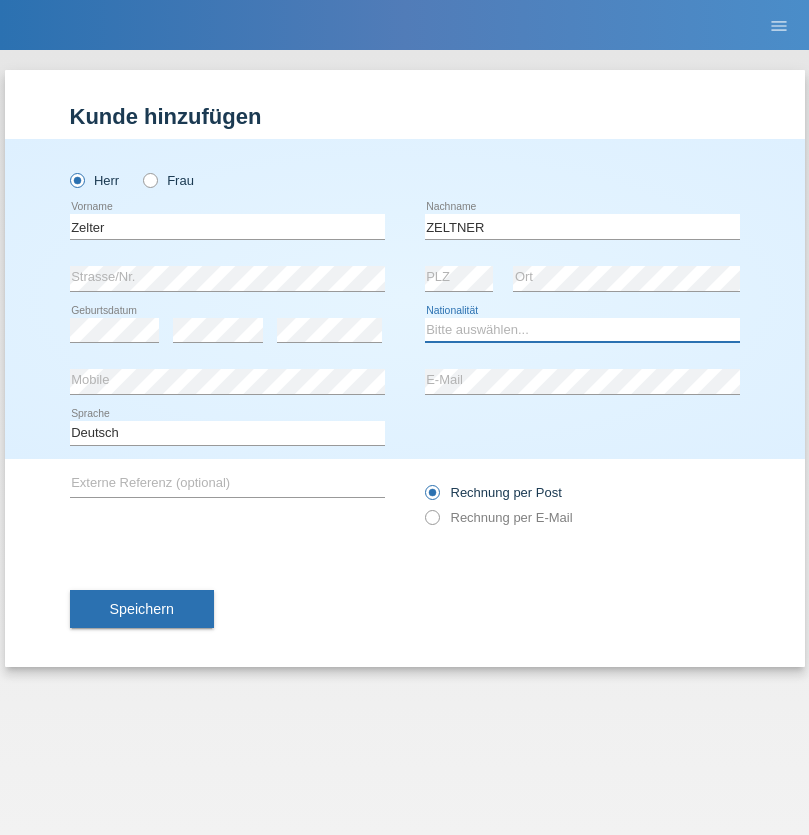 select on "CH" 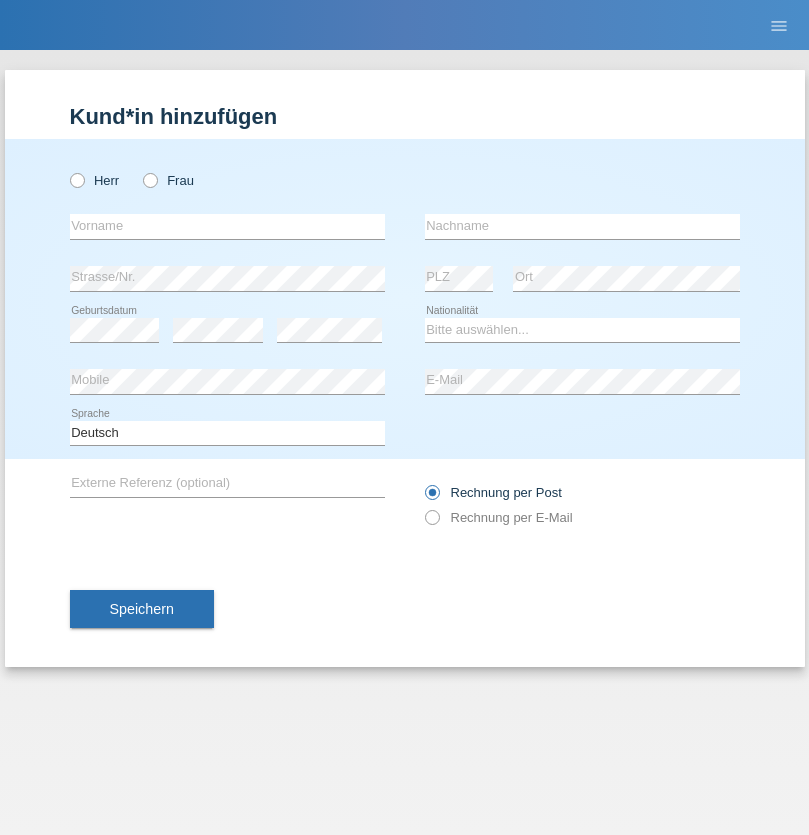 scroll, scrollTop: 0, scrollLeft: 0, axis: both 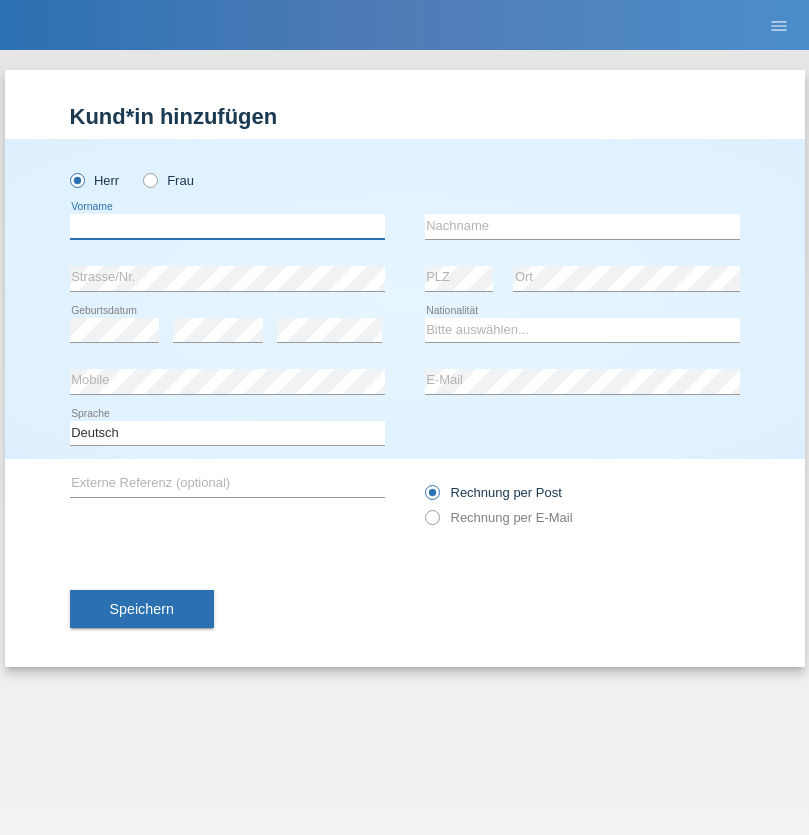 click at bounding box center (227, 226) 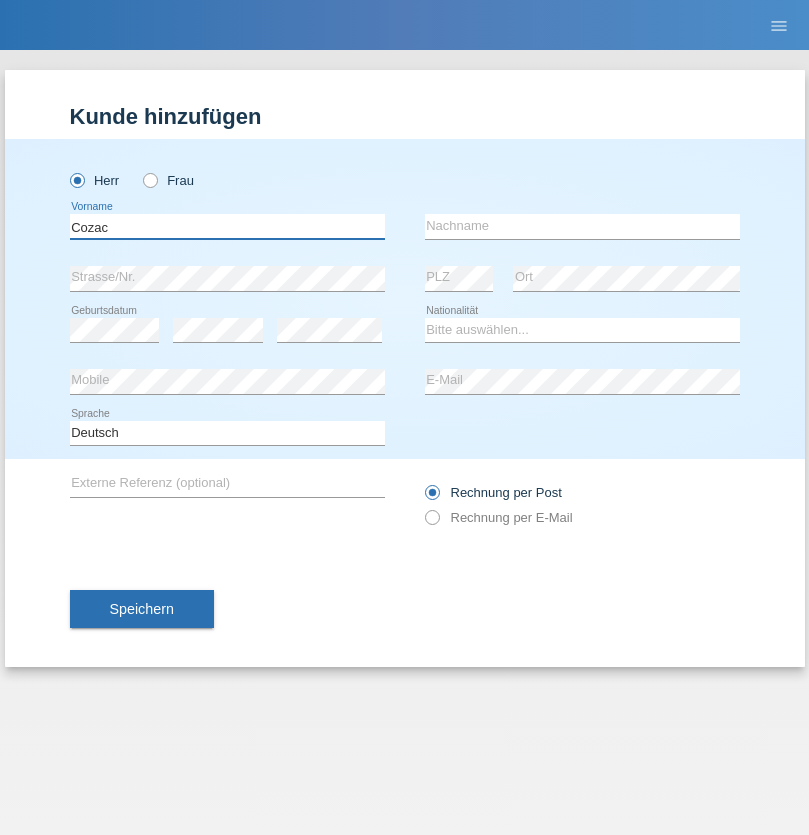 type on "Cozac" 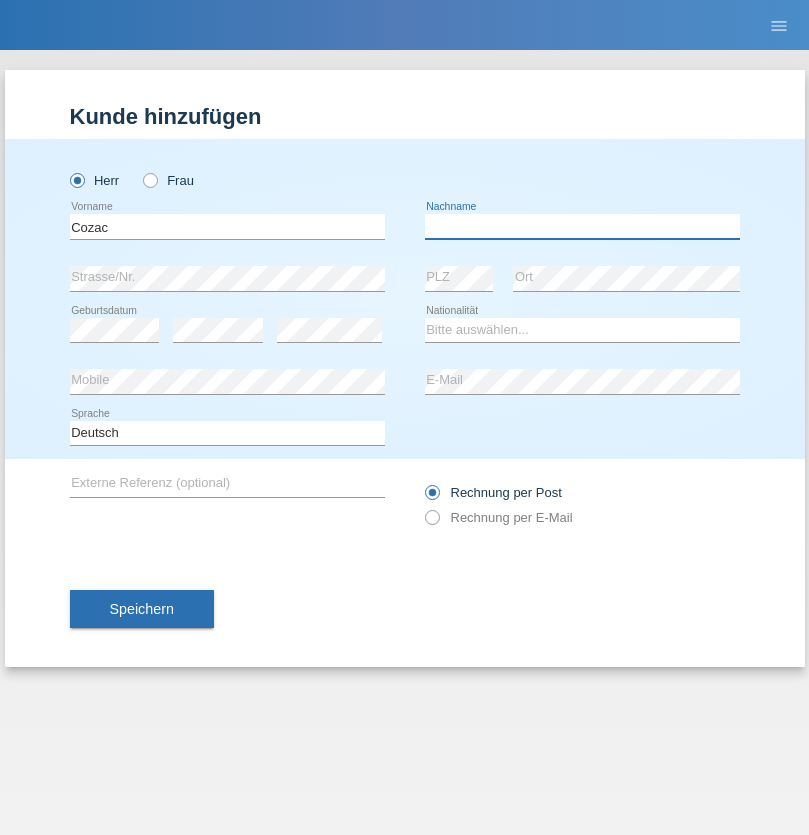 click at bounding box center [582, 226] 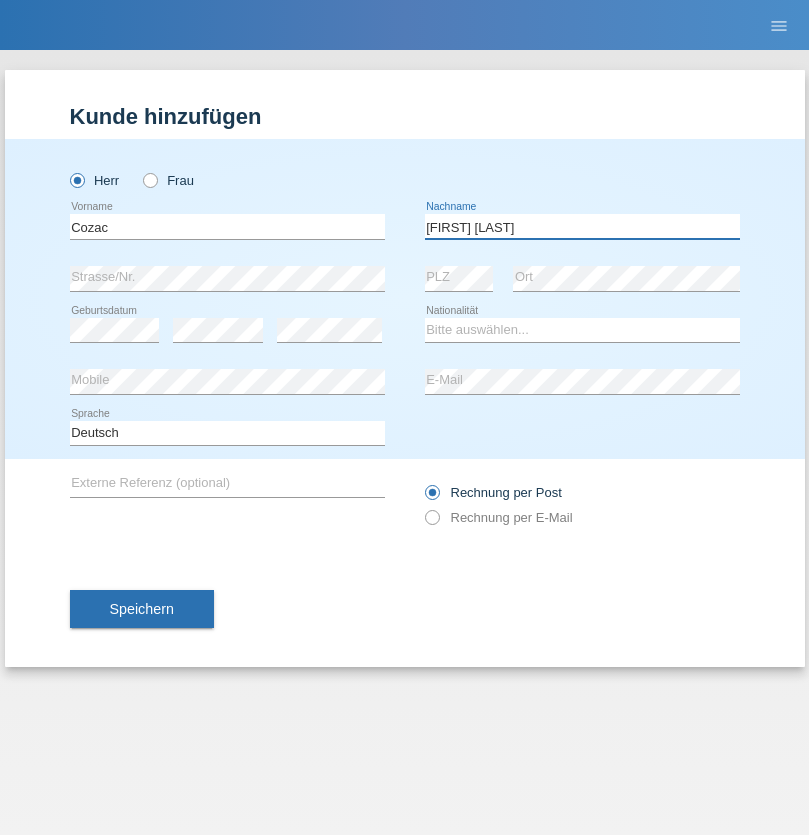 type on "Mihai david" 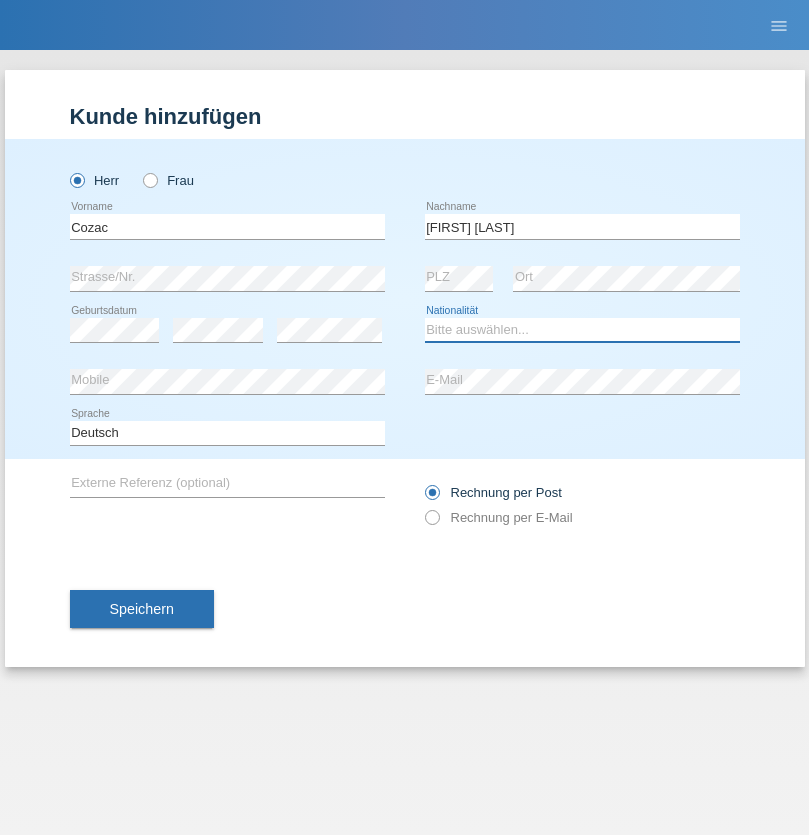 select on "RO" 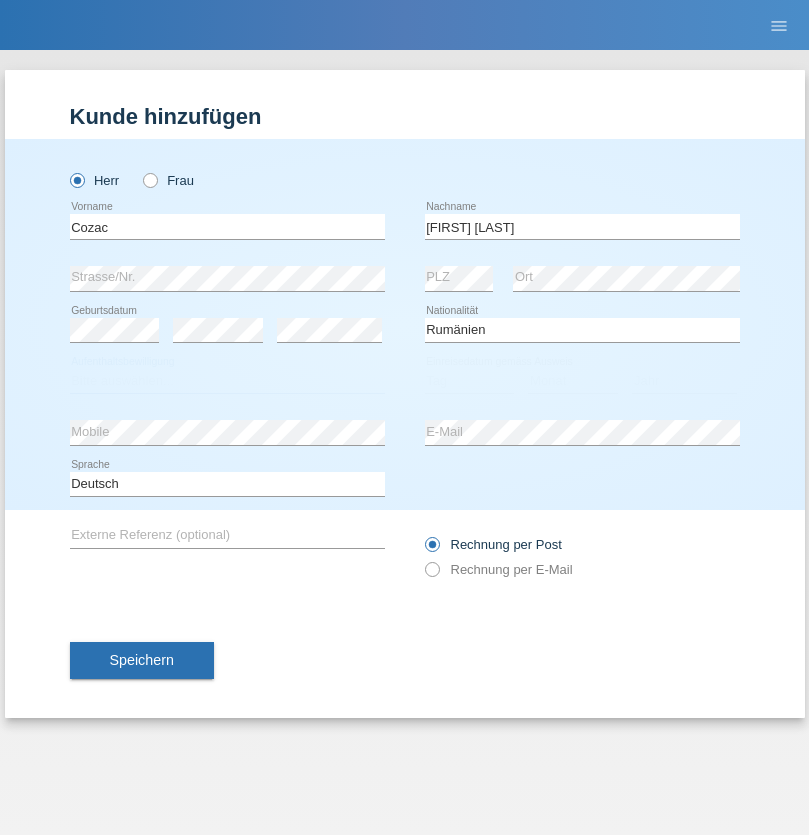 select on "C" 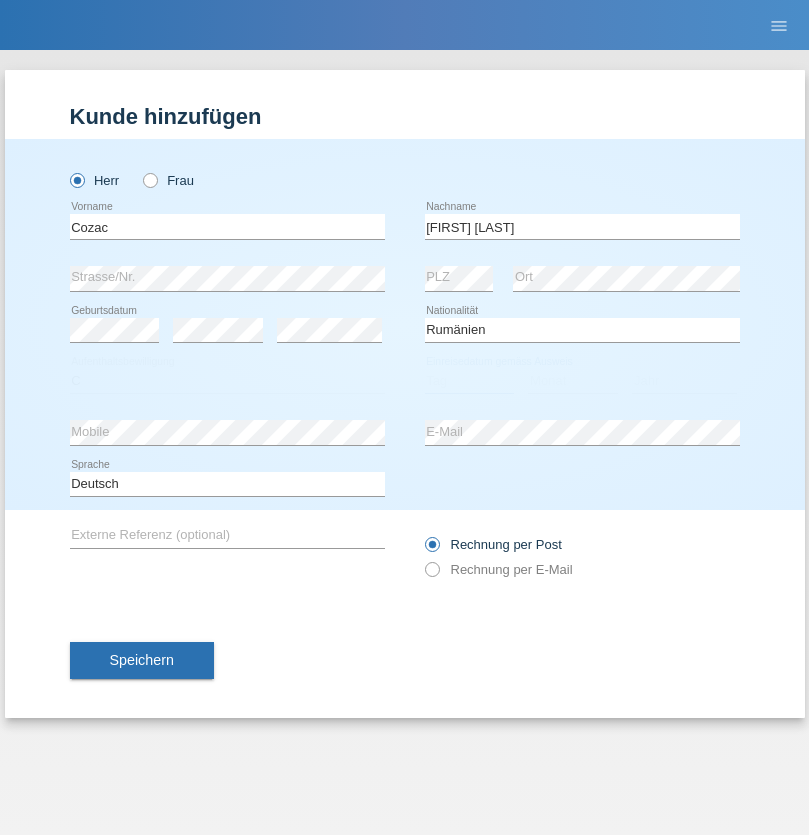 select on "20" 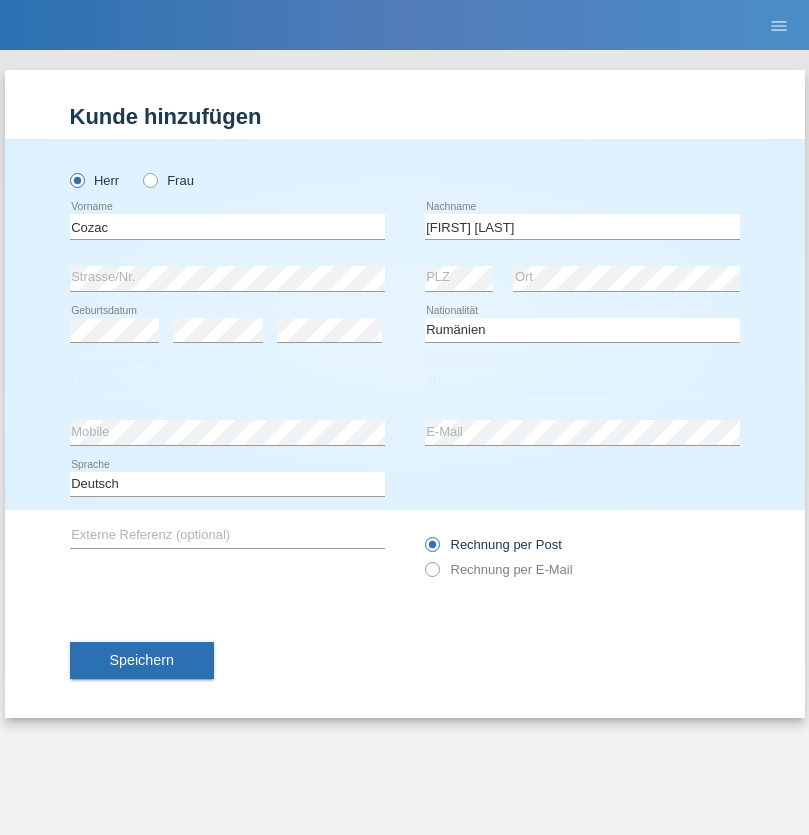 select on "05" 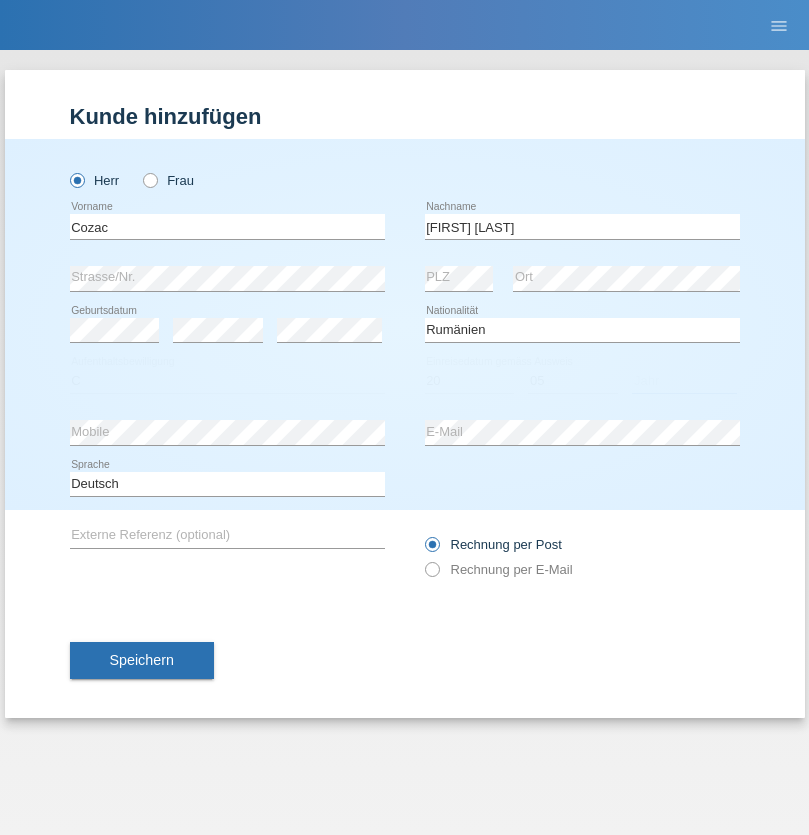 select on "2021" 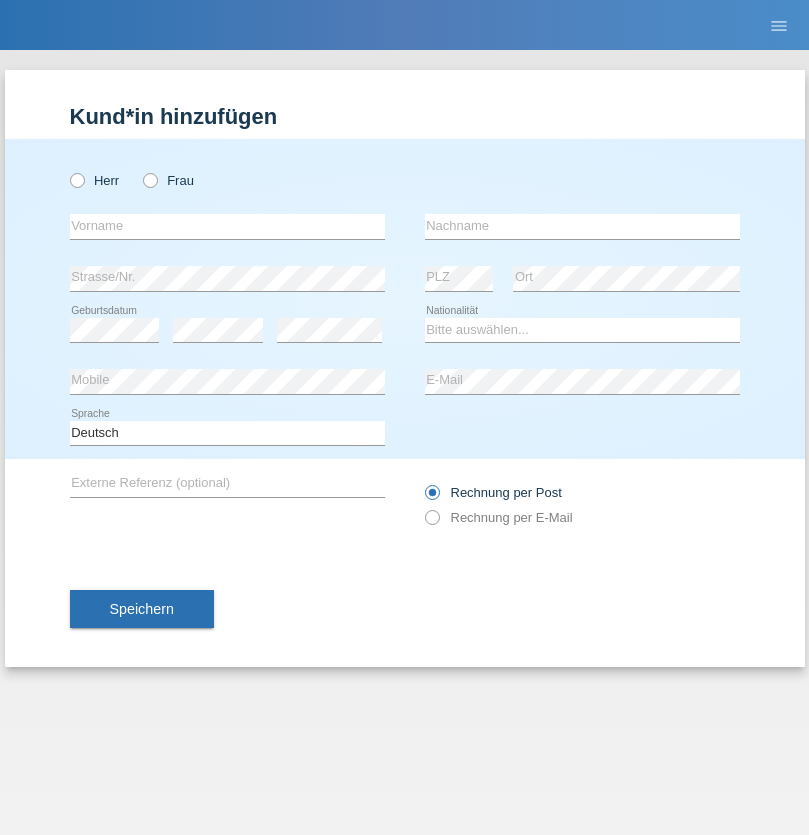 scroll, scrollTop: 0, scrollLeft: 0, axis: both 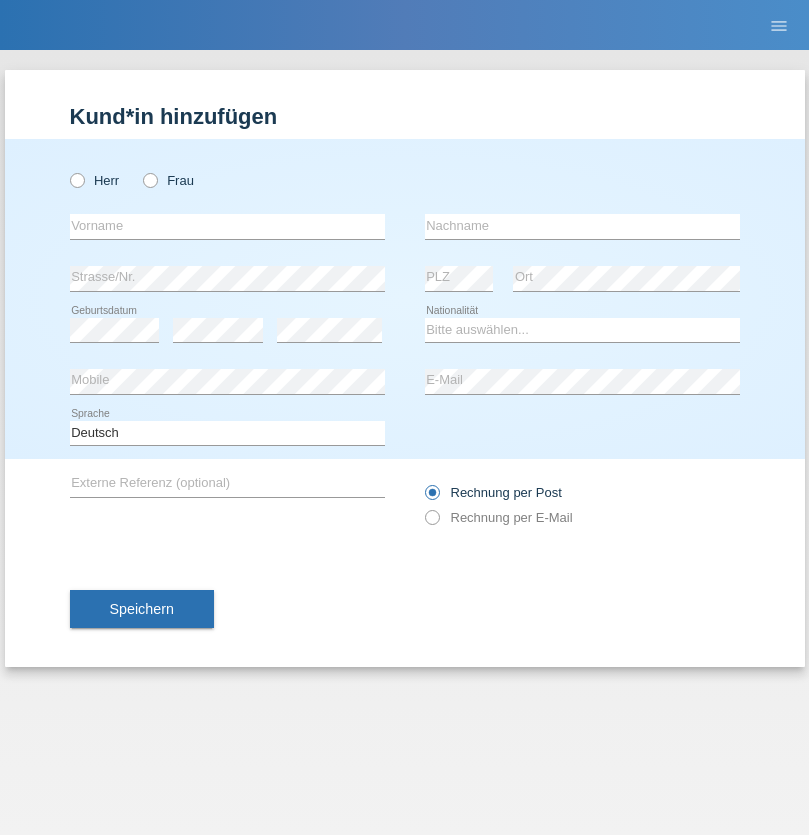 radio on "true" 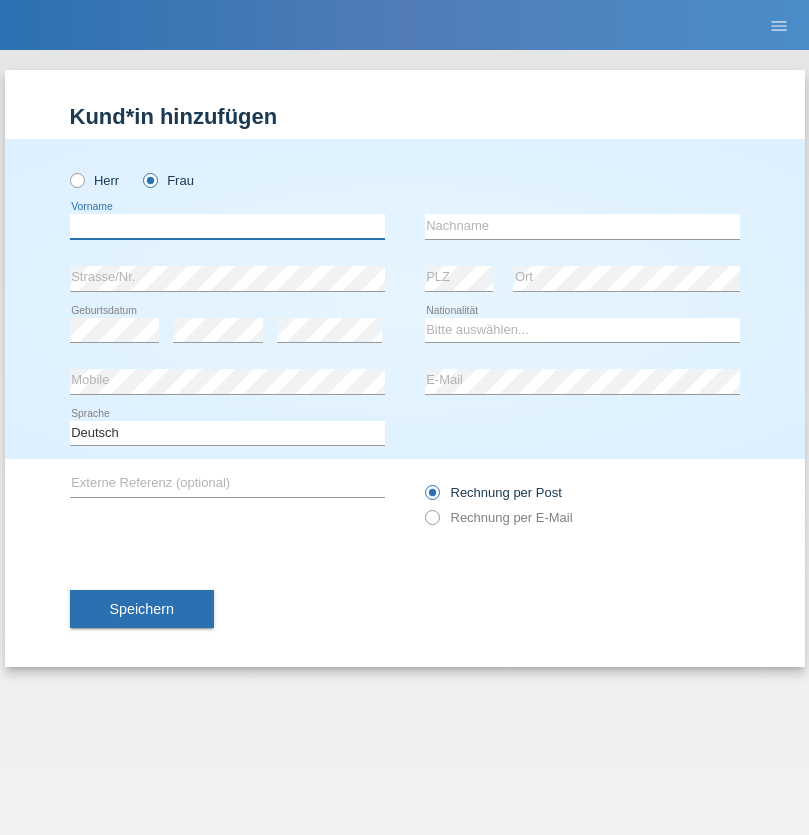 click at bounding box center [227, 226] 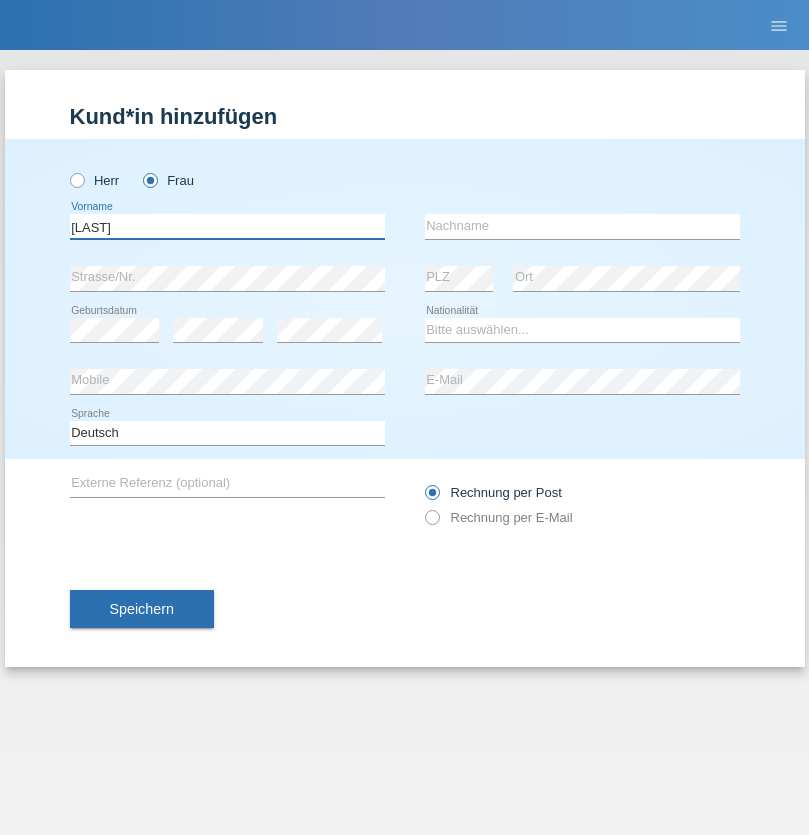 type on "Farkash" 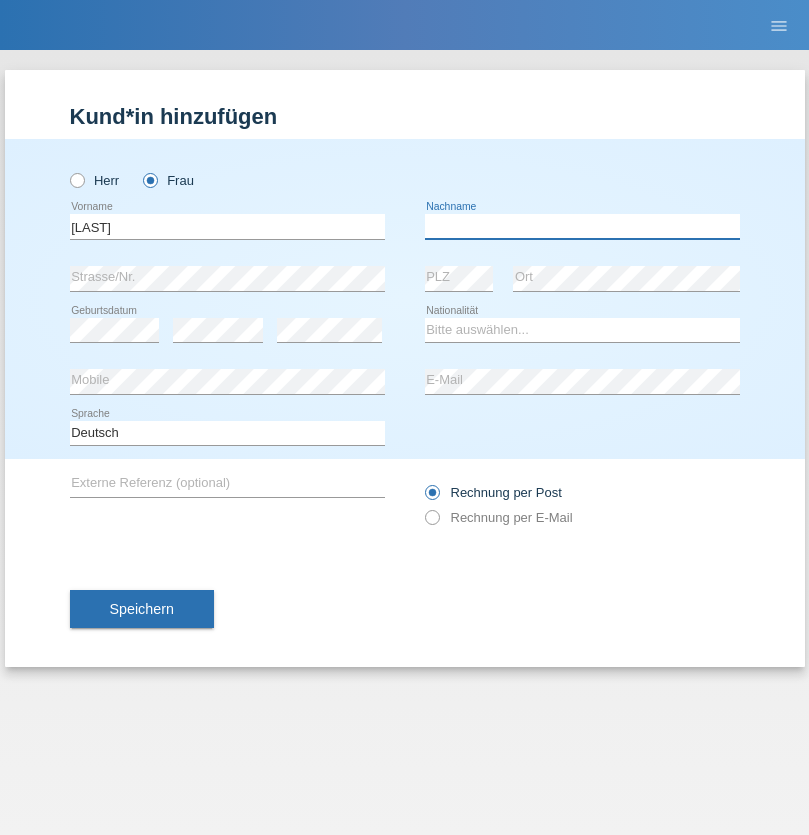 click at bounding box center [582, 226] 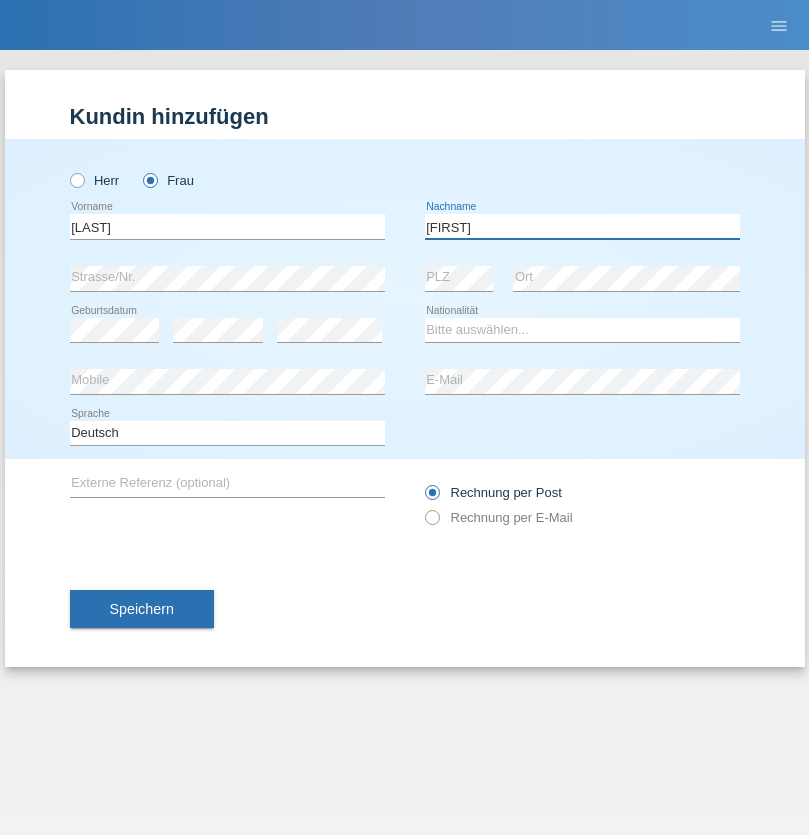 type on "Jolana" 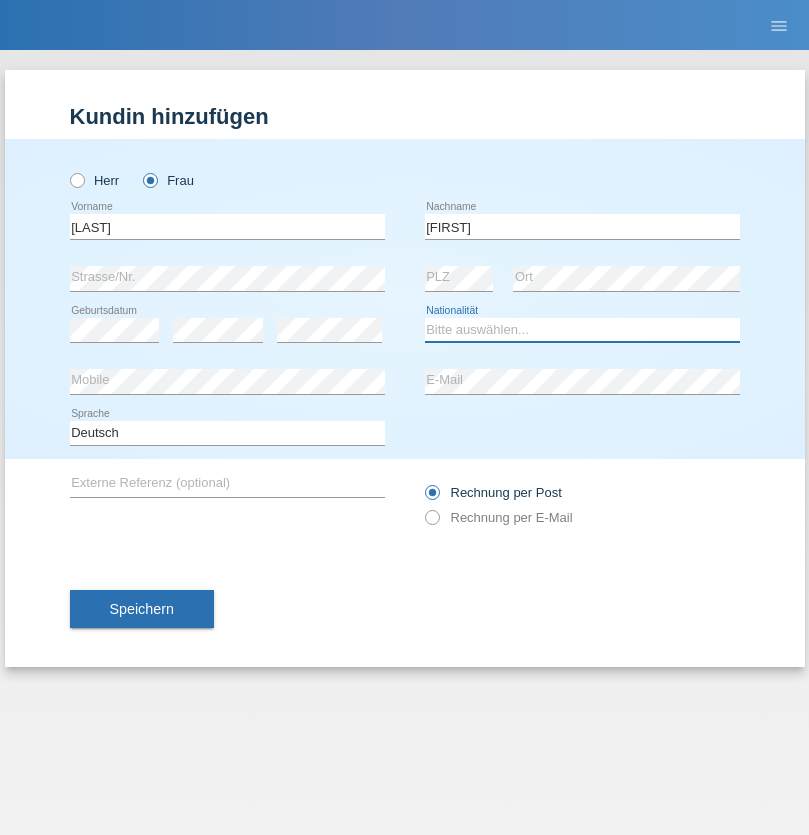 select on "UA" 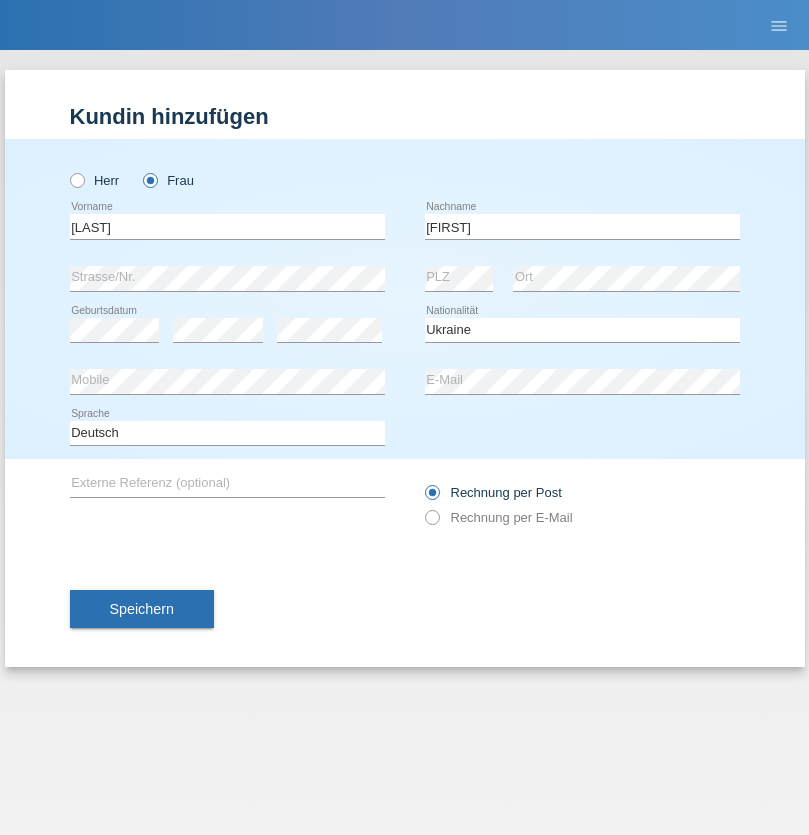 select on "C" 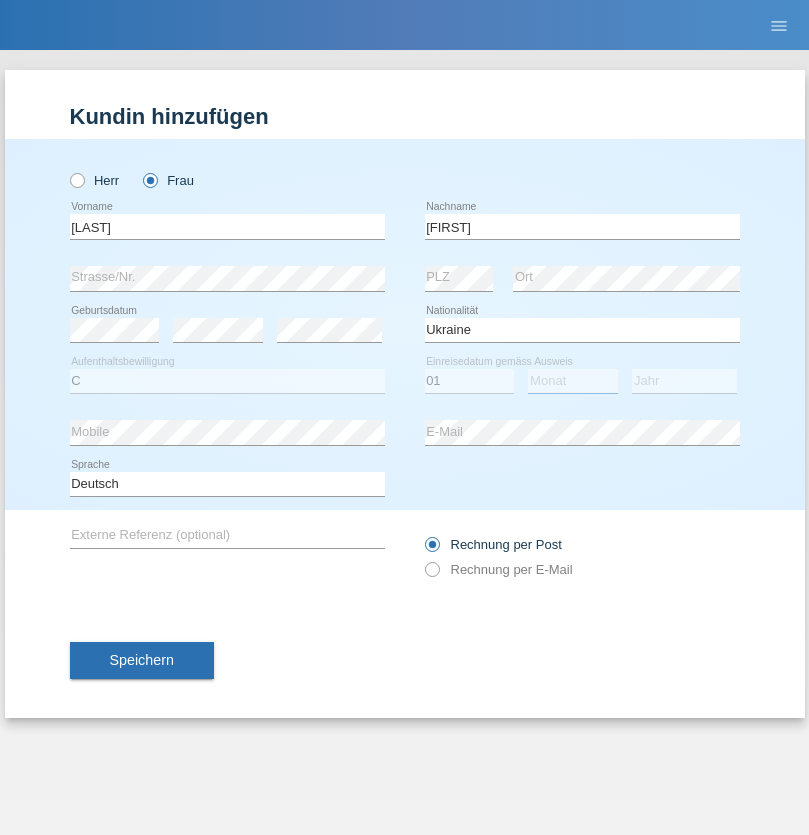 select on "08" 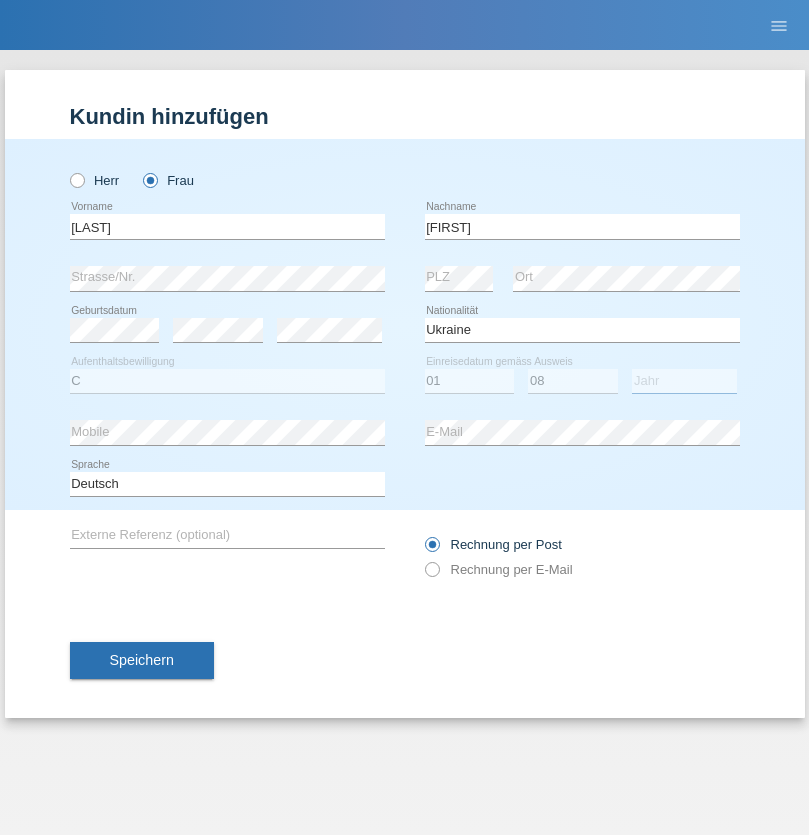 select on "2021" 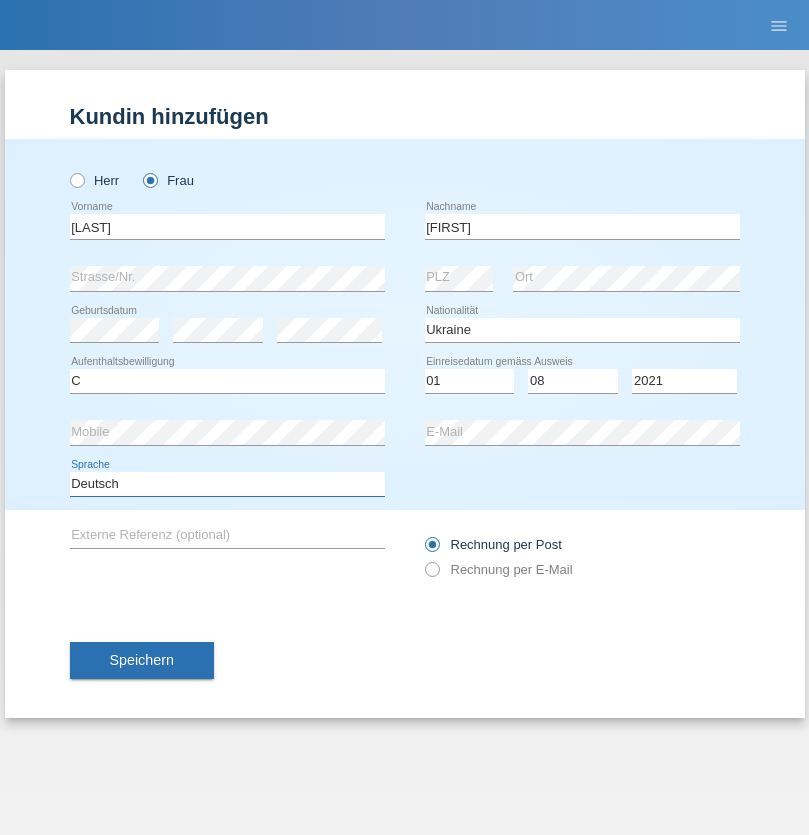 select on "en" 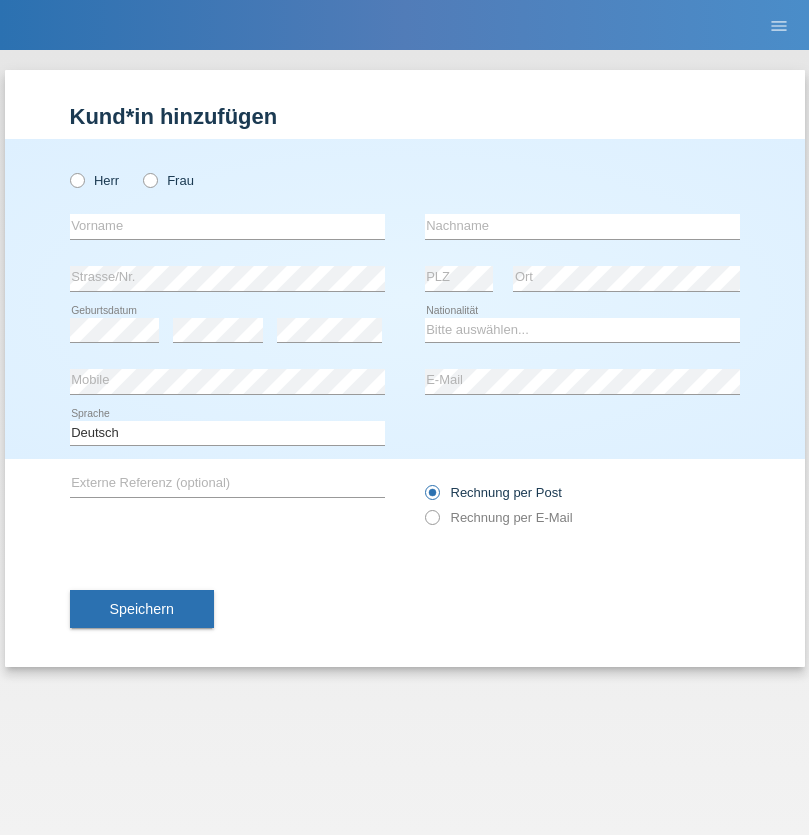 scroll, scrollTop: 0, scrollLeft: 0, axis: both 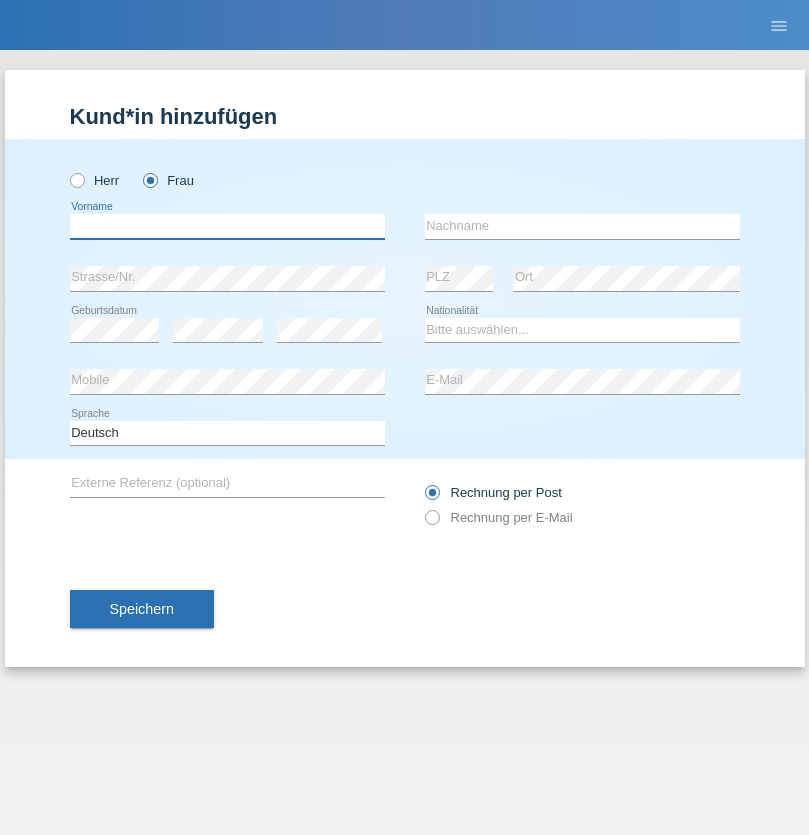 click at bounding box center (227, 226) 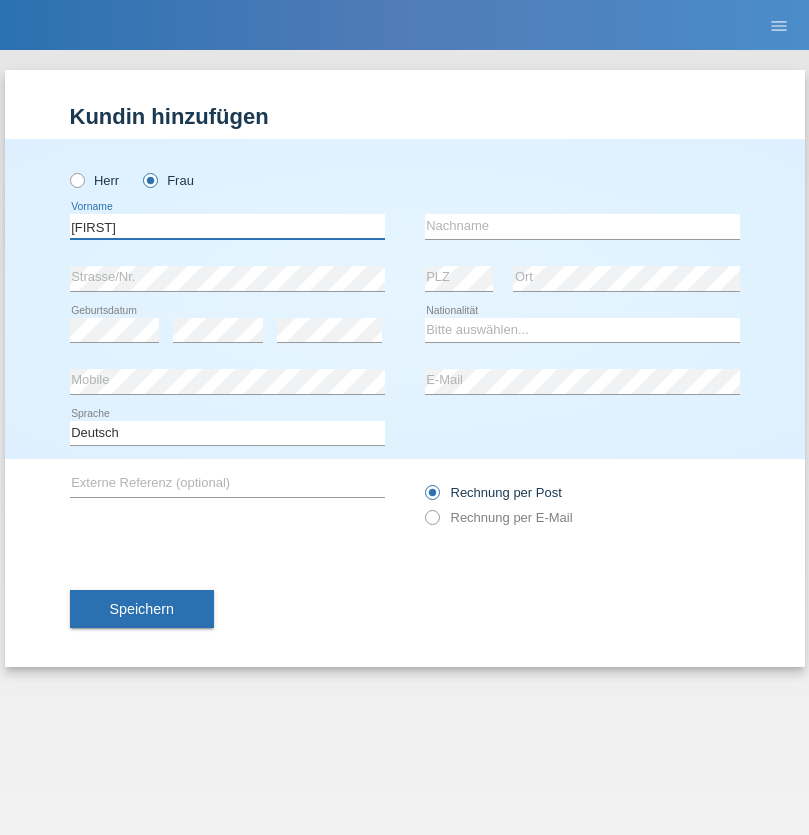 type on "[FIRST]" 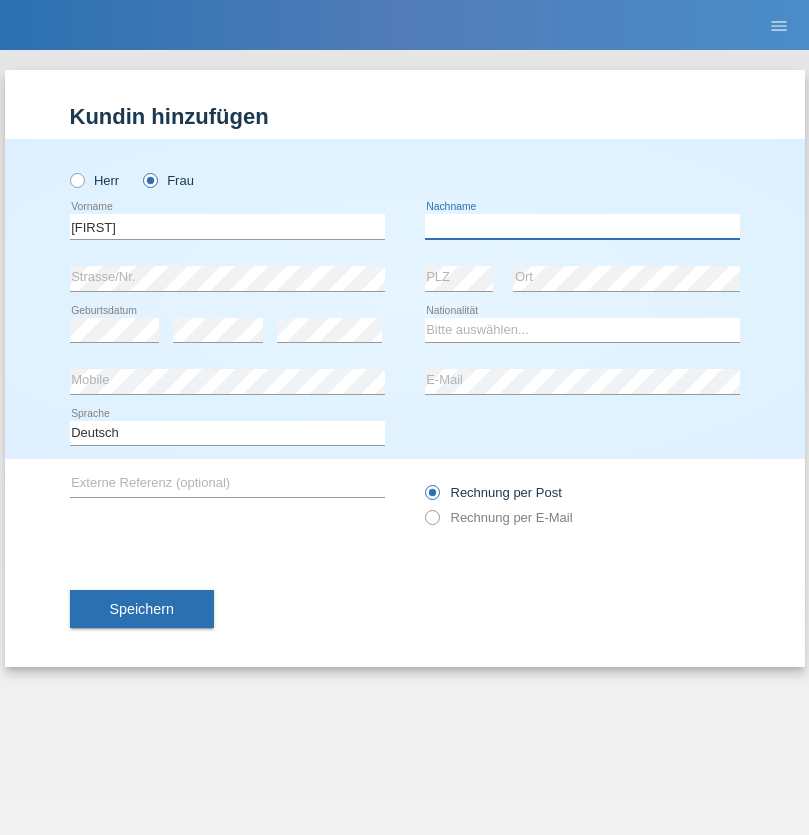 click at bounding box center (582, 226) 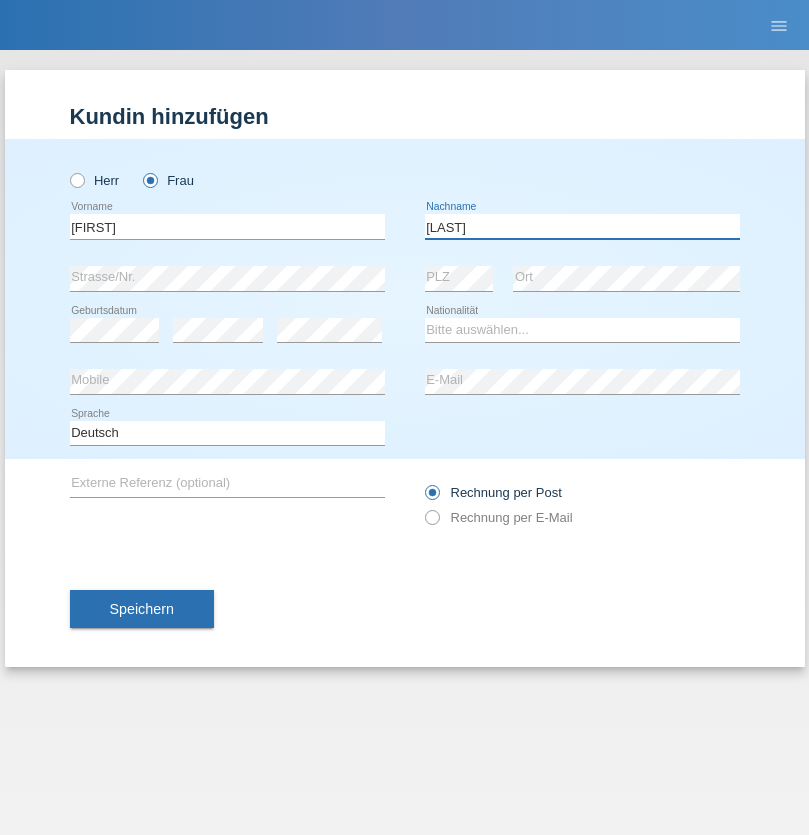 type on "[LAST]" 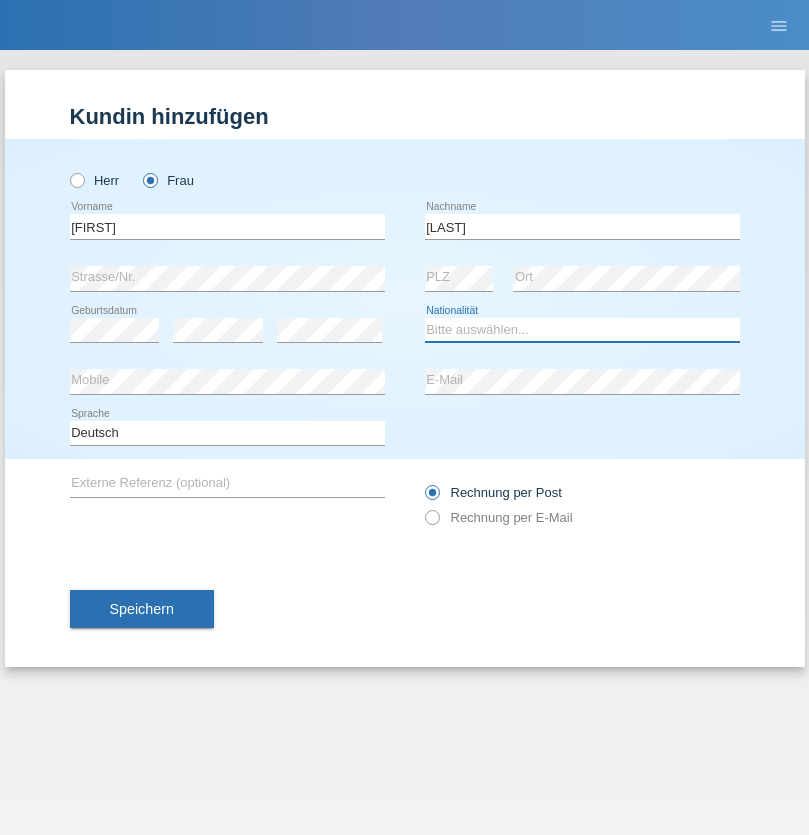 select on "DE" 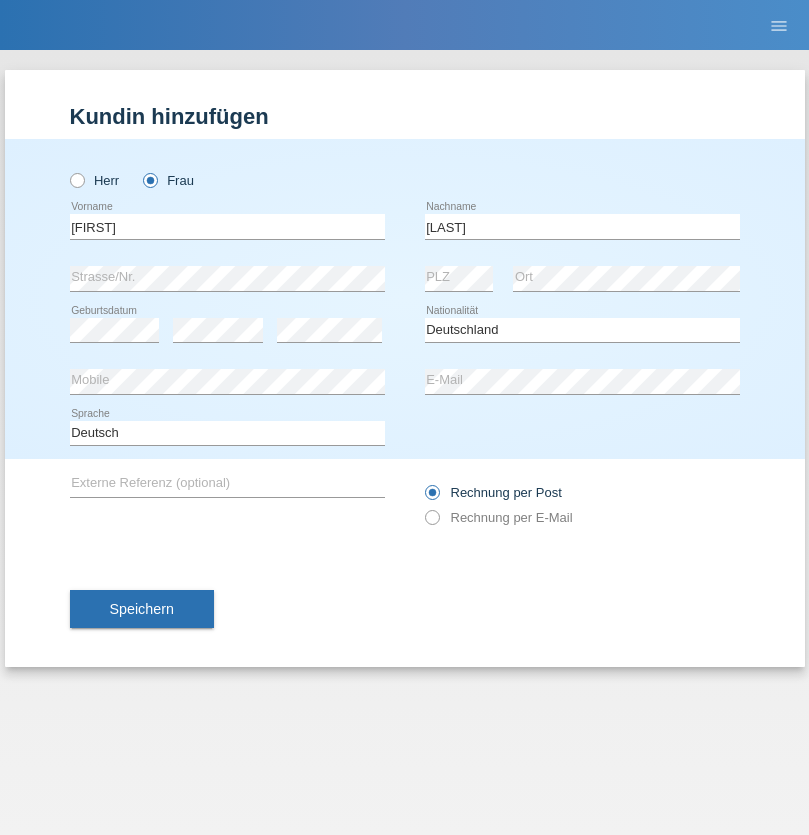 select on "C" 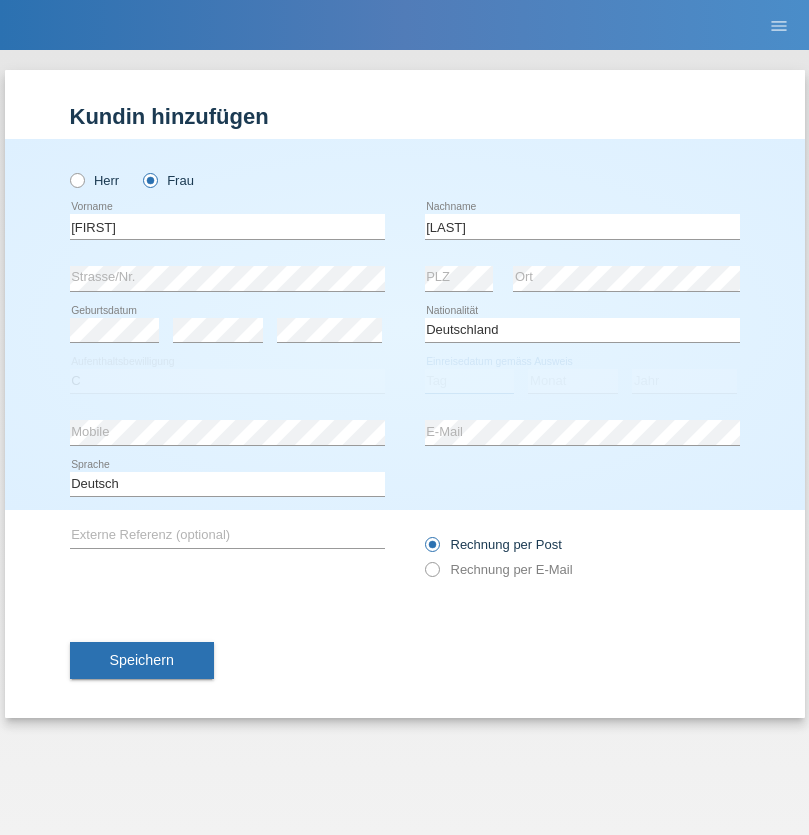 select on "30" 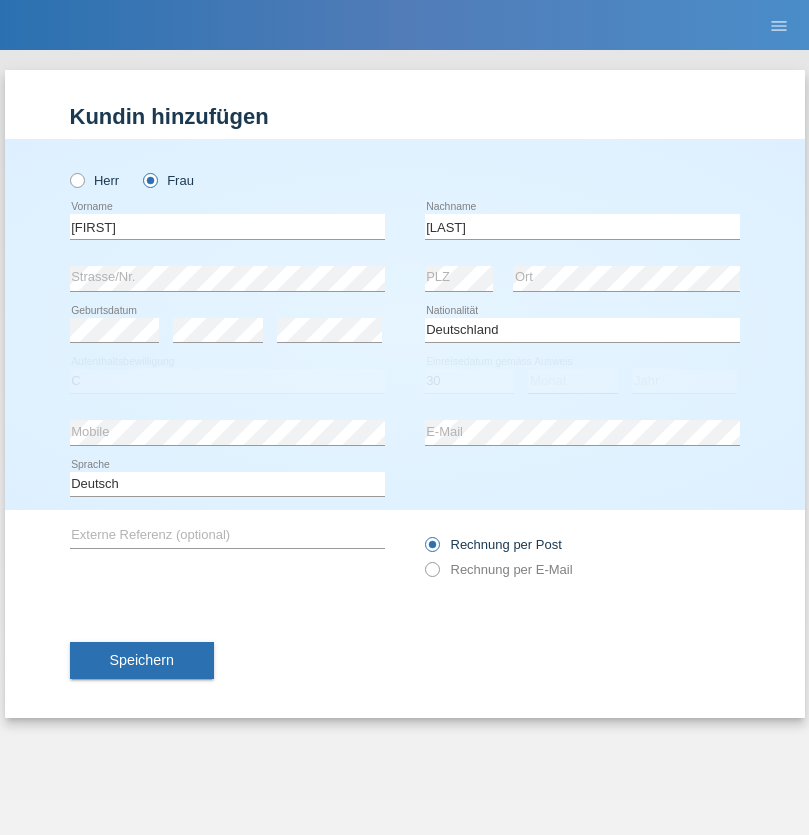 select on "09" 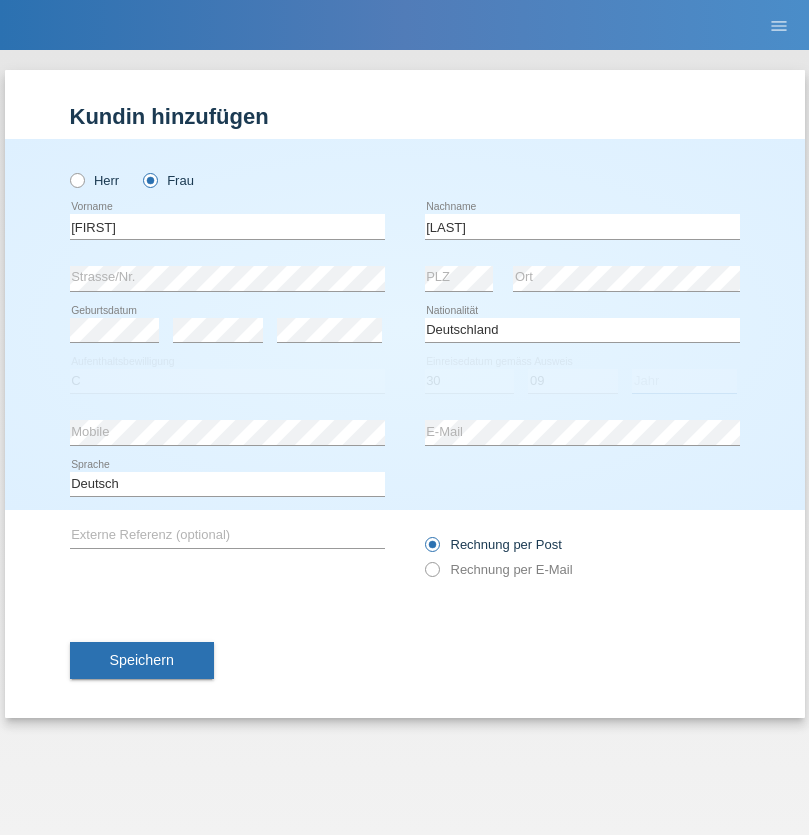 select on "2021" 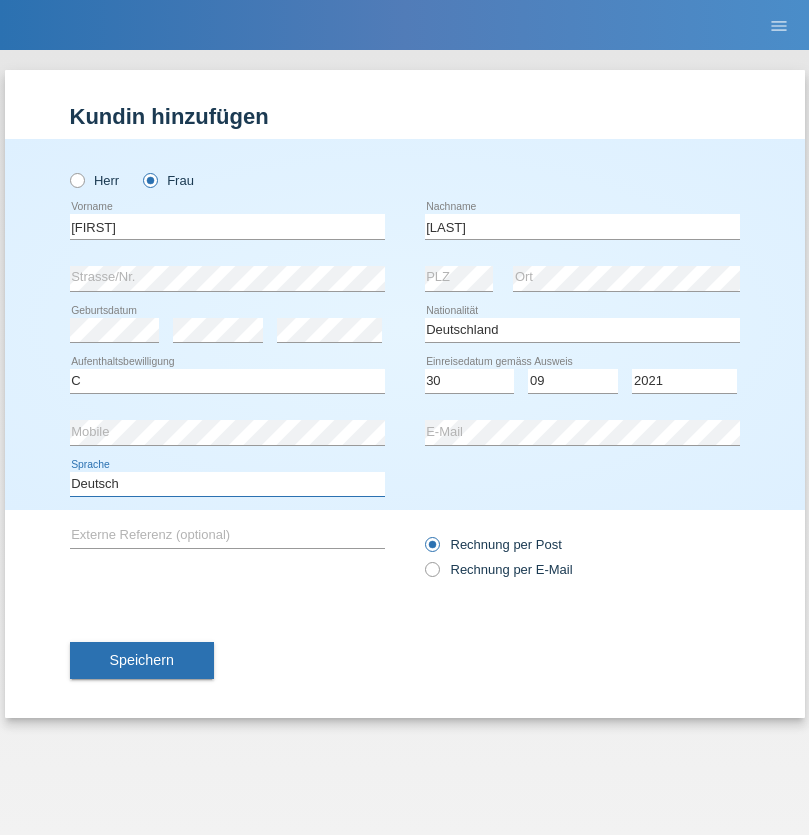 select on "en" 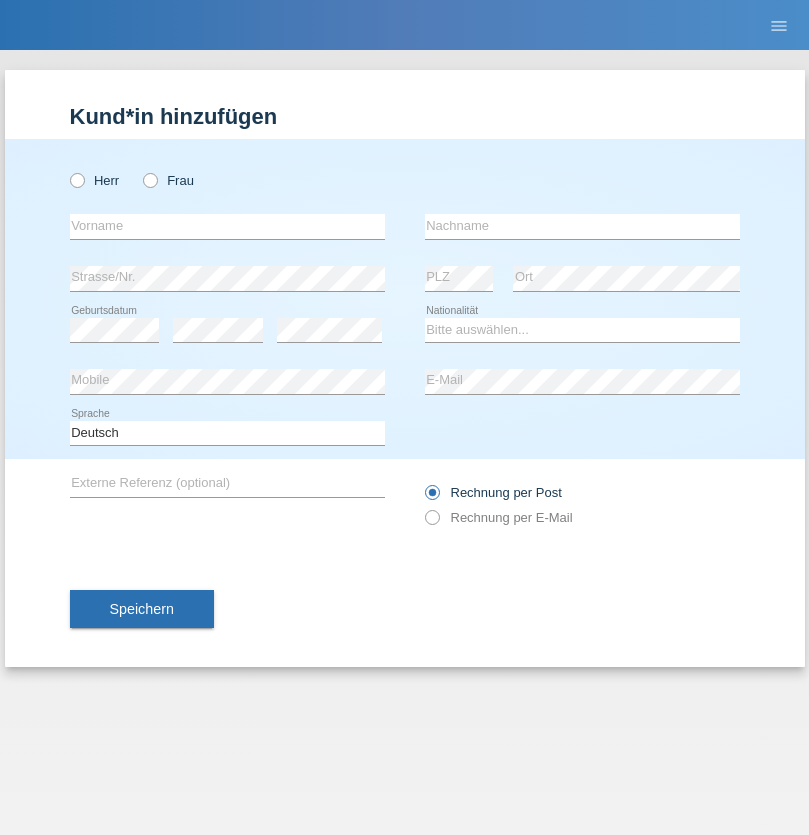 scroll, scrollTop: 0, scrollLeft: 0, axis: both 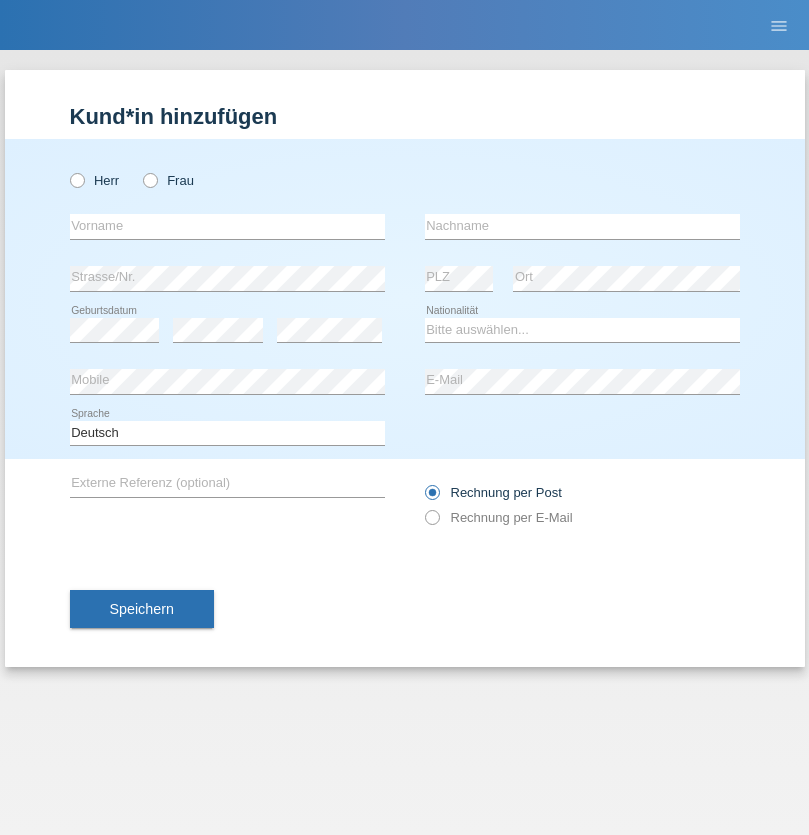 radio on "true" 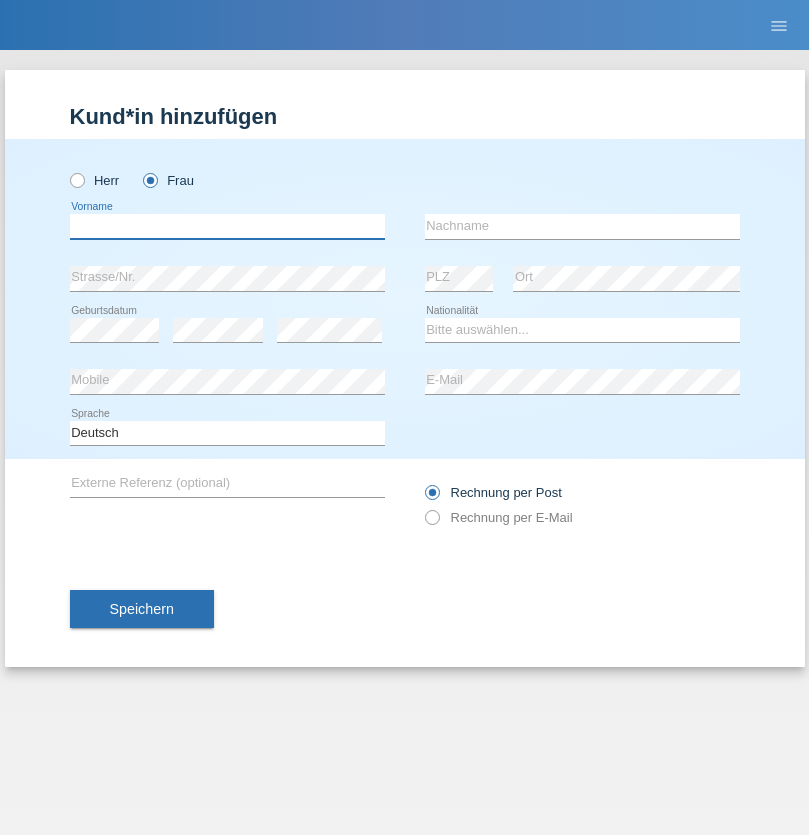 click at bounding box center [227, 226] 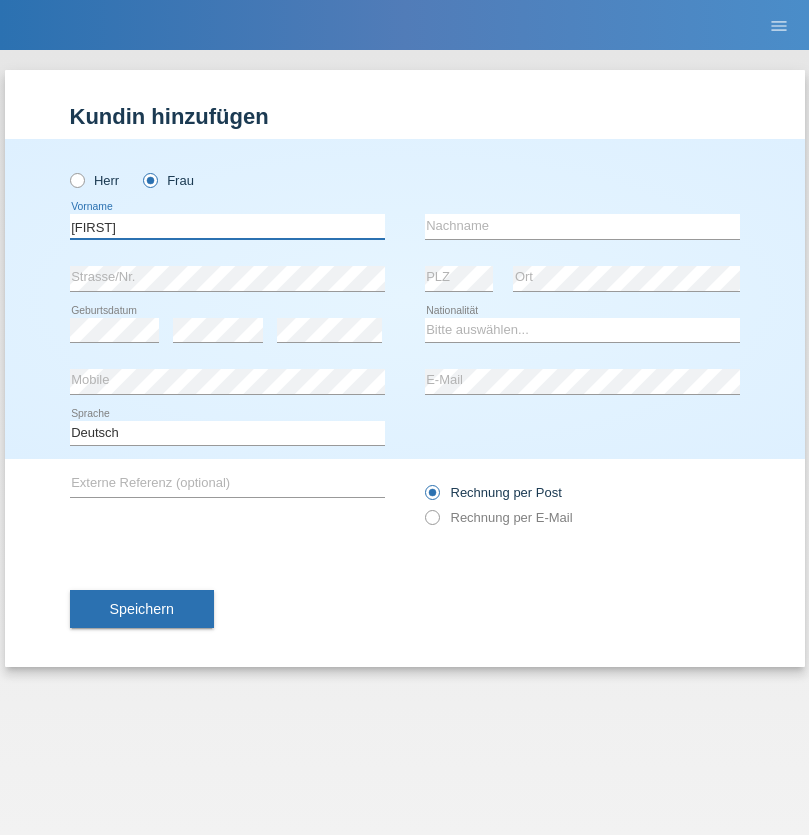 type on "[FIRST]" 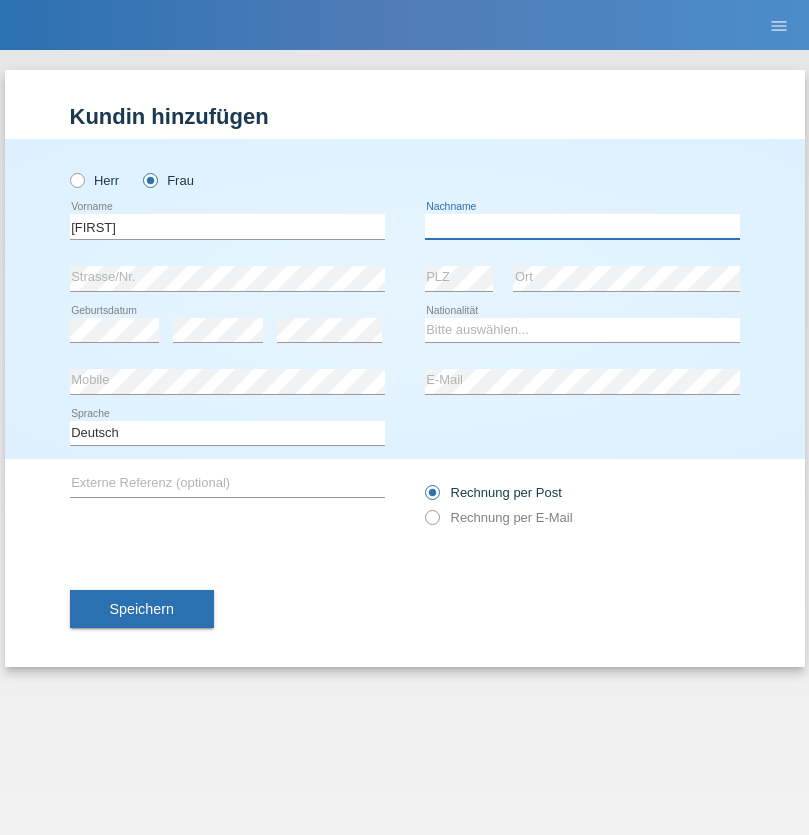 click at bounding box center [582, 226] 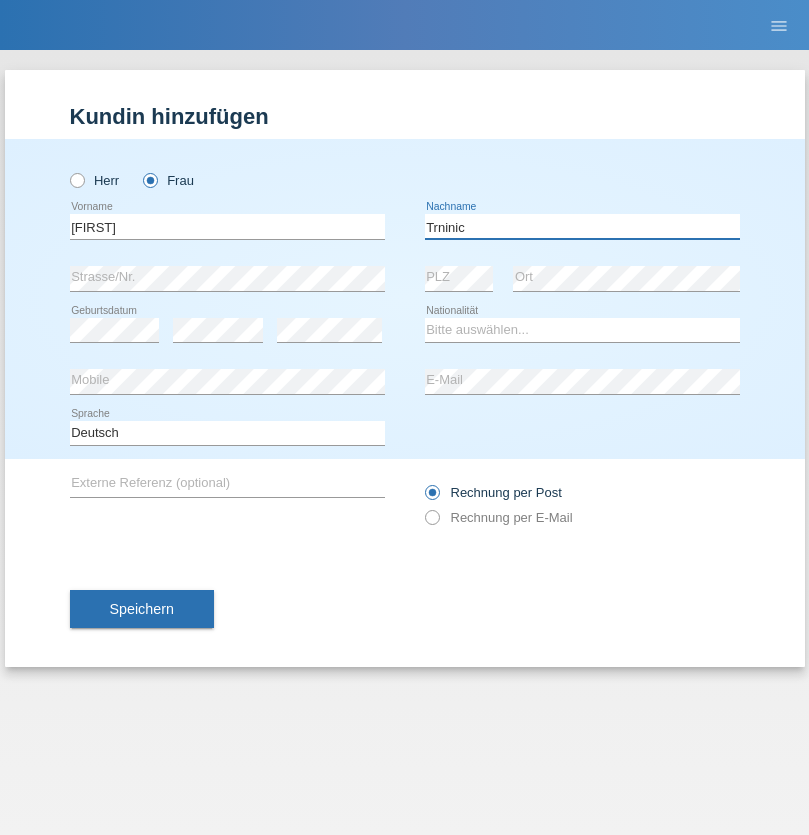 type on "Trninic" 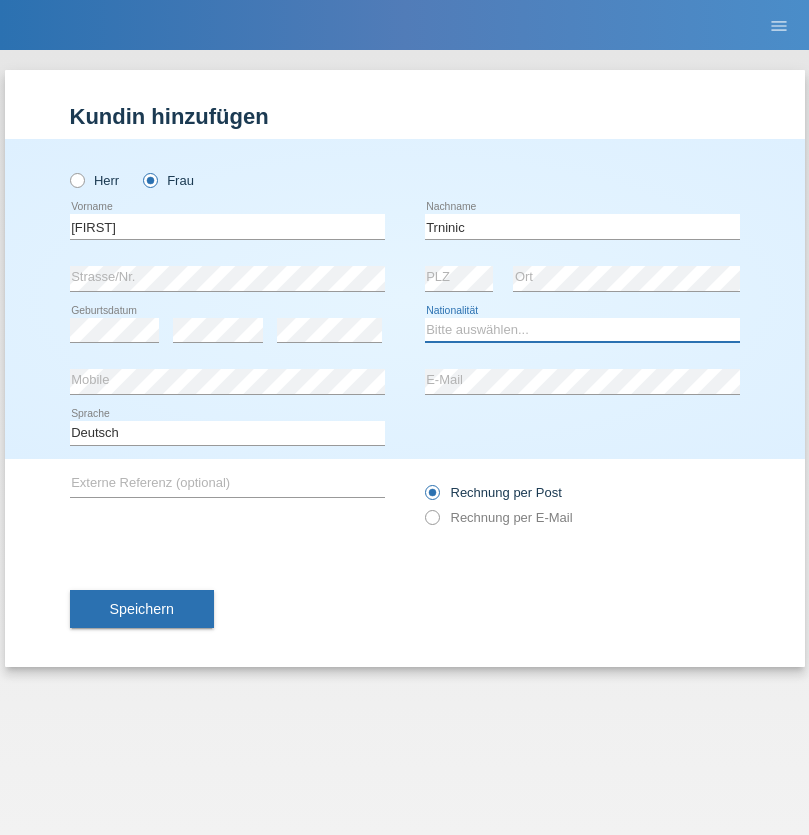 select on "HR" 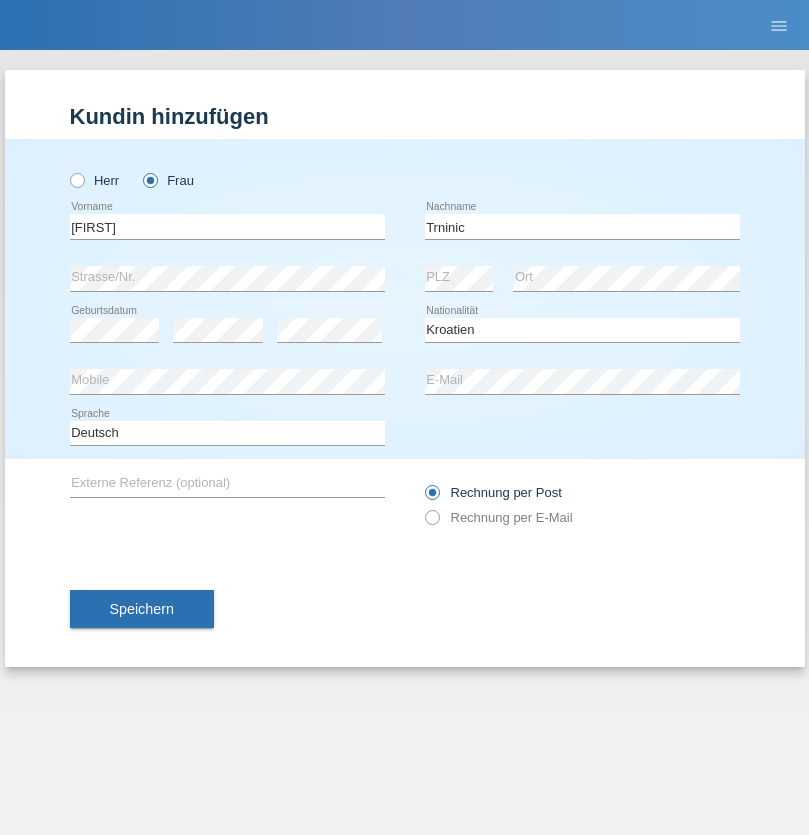 select on "C" 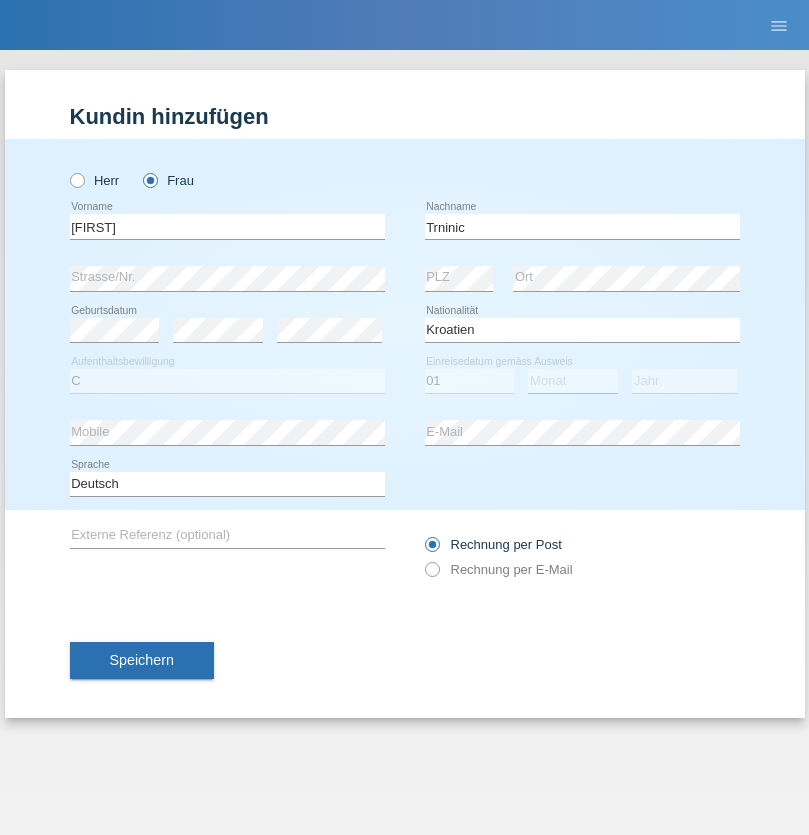 select on "08" 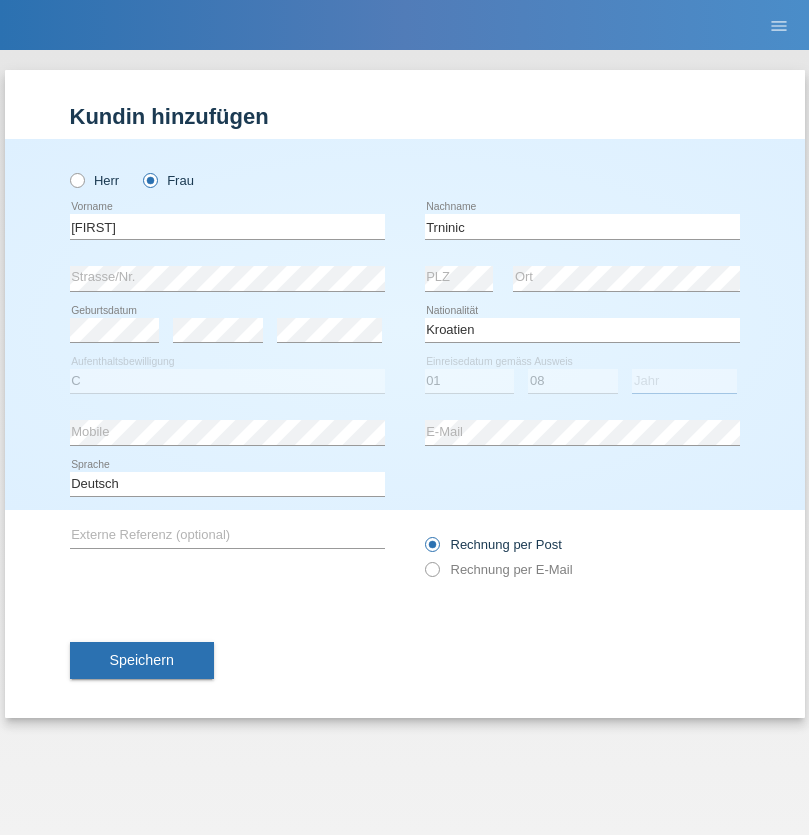 select on "2021" 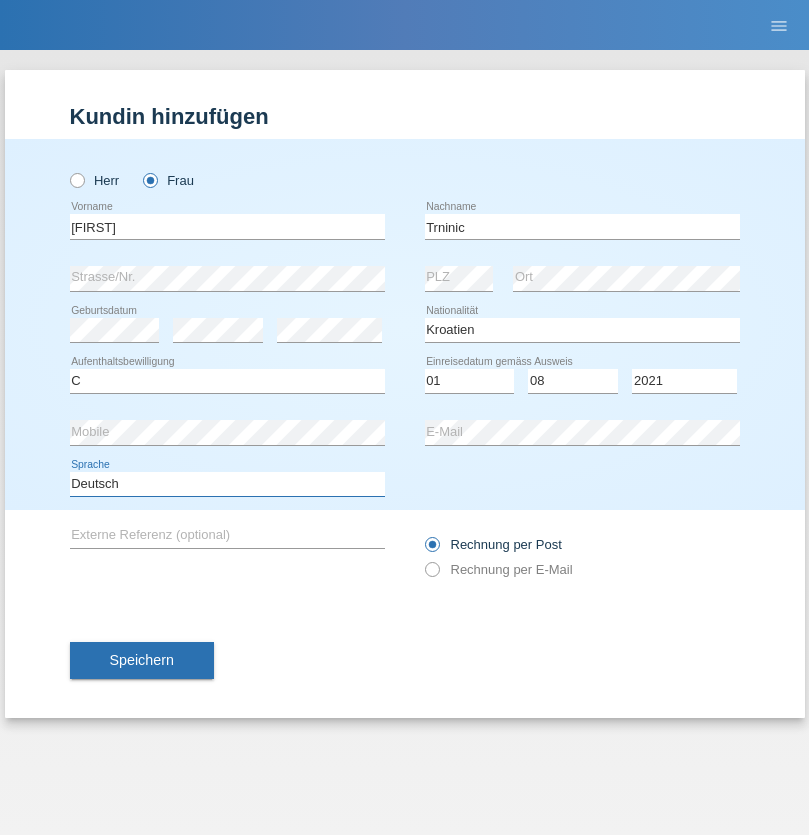 select on "en" 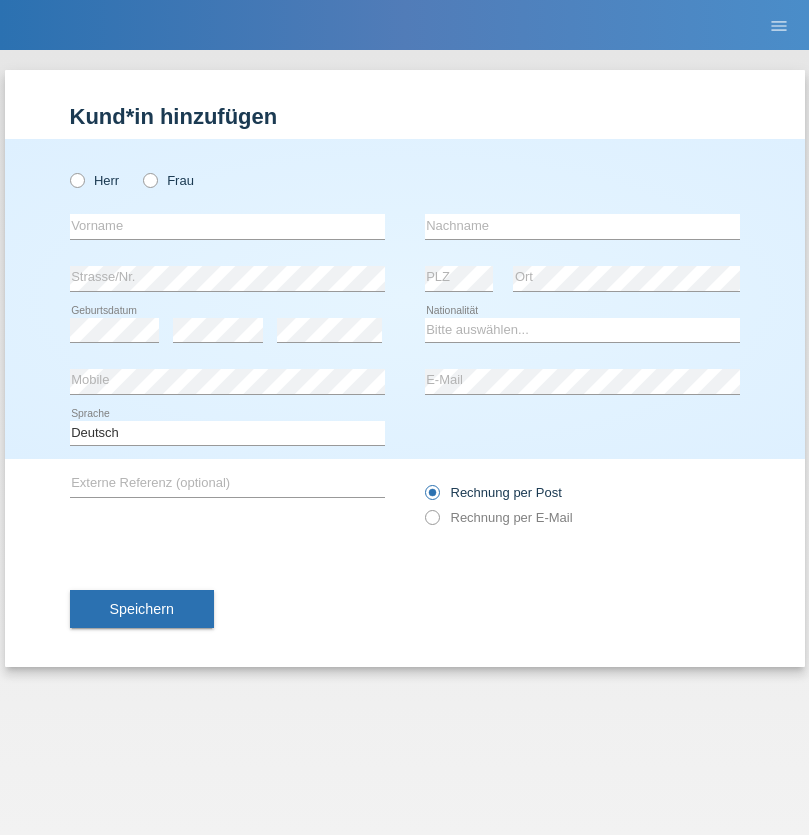 scroll, scrollTop: 0, scrollLeft: 0, axis: both 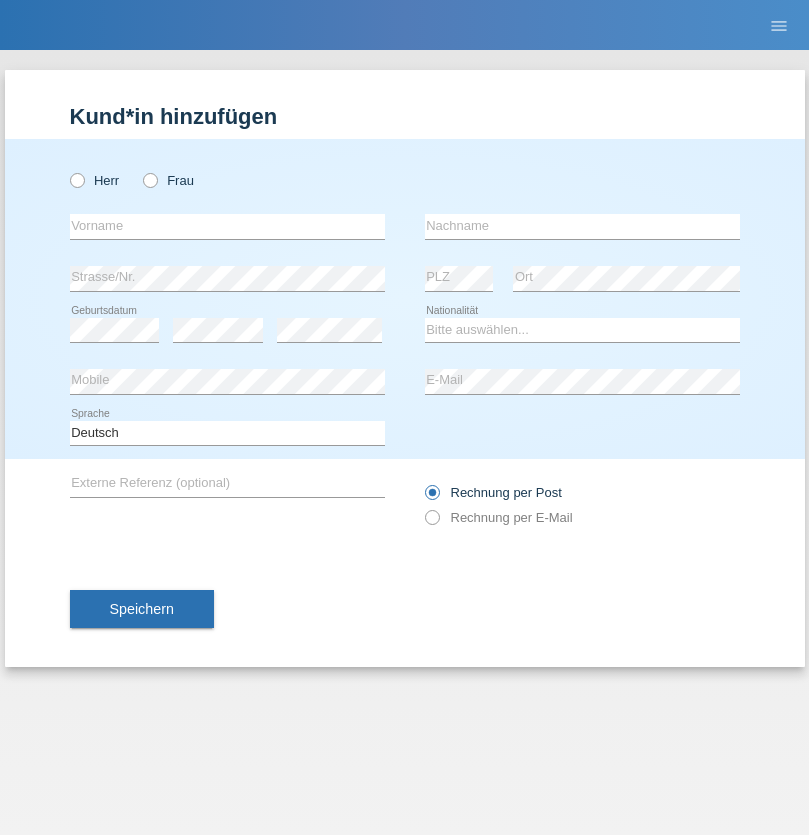 radio on "true" 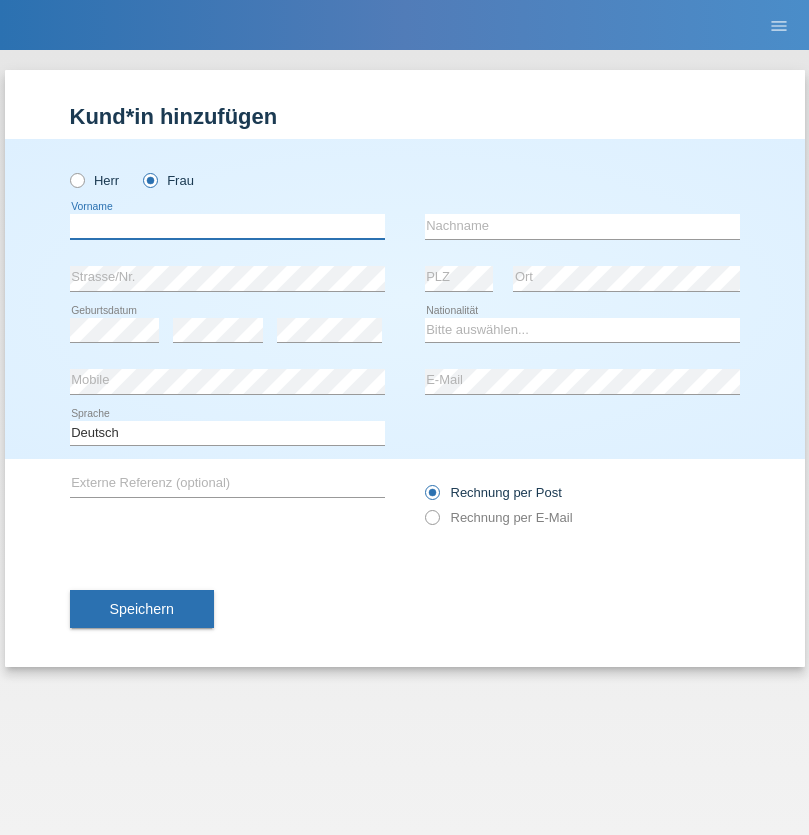 click at bounding box center (227, 226) 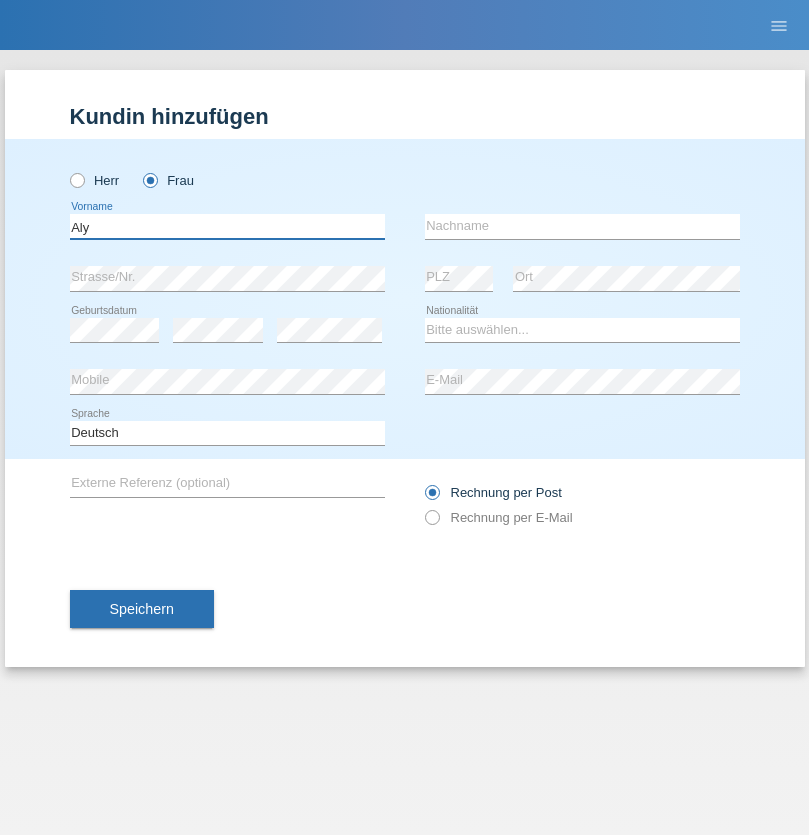 type on "Aly" 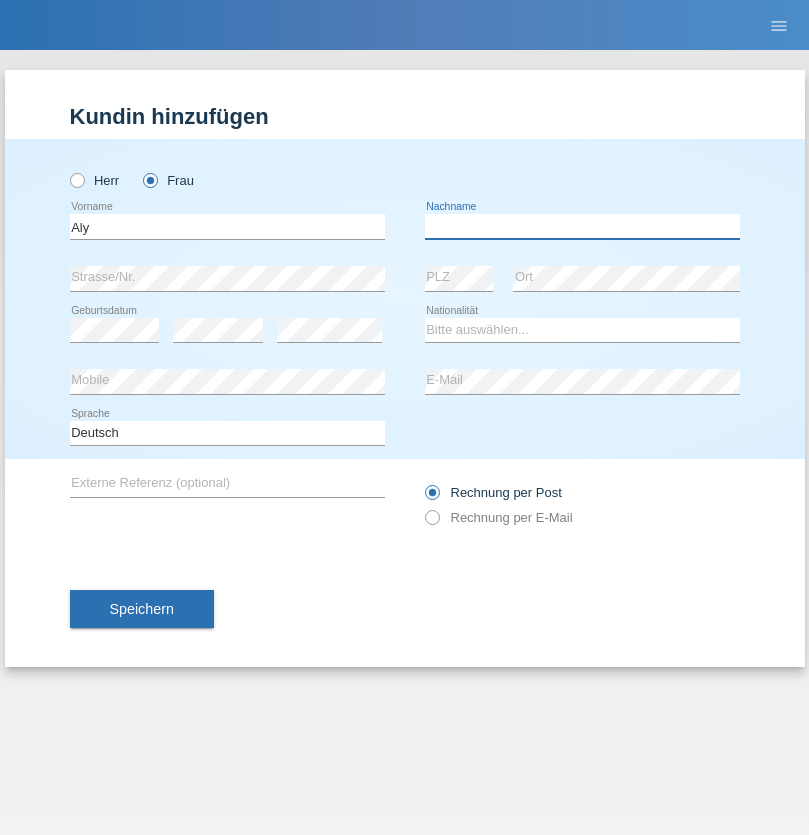 click at bounding box center [582, 226] 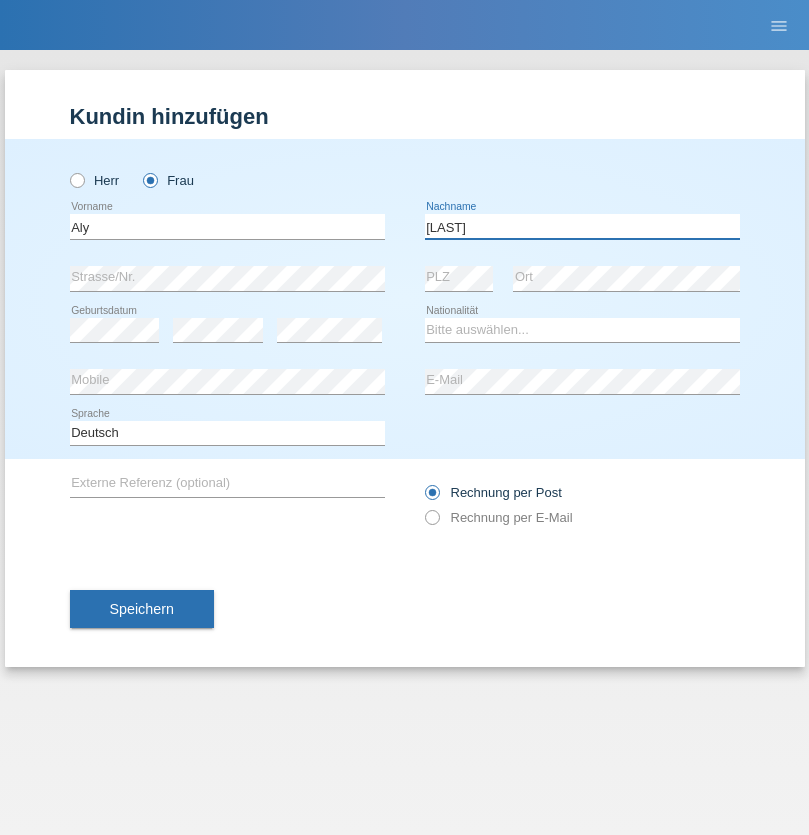 type on "[LAST]" 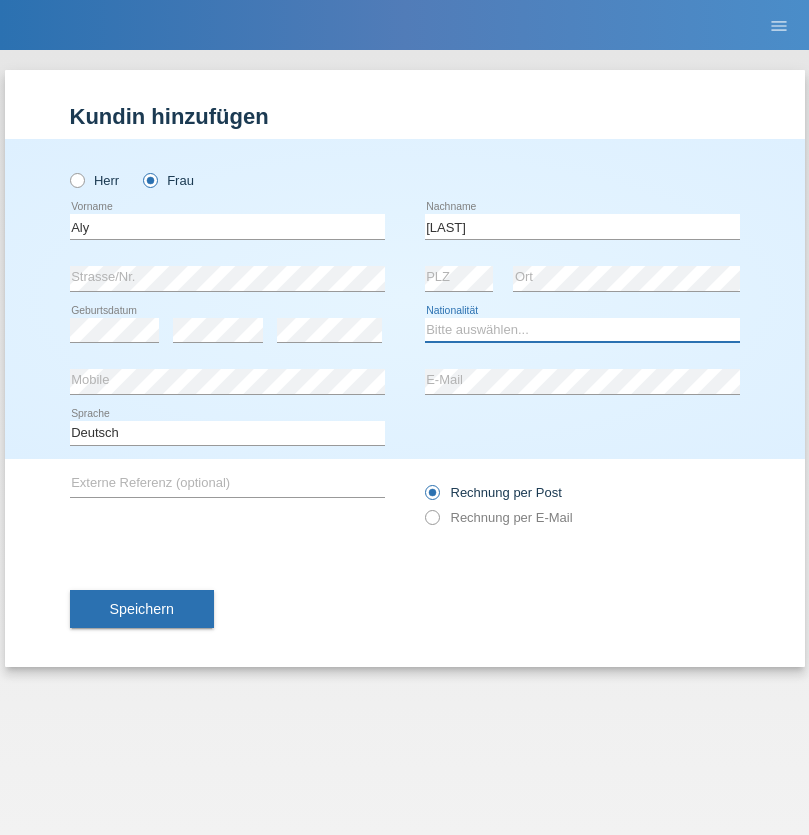 select on "DM" 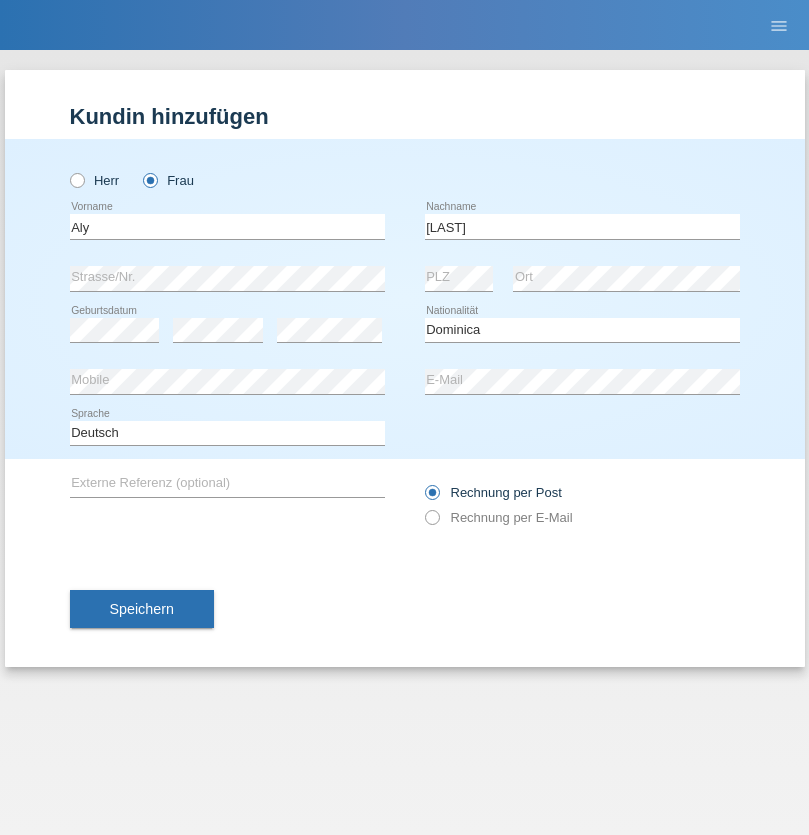 select on "C" 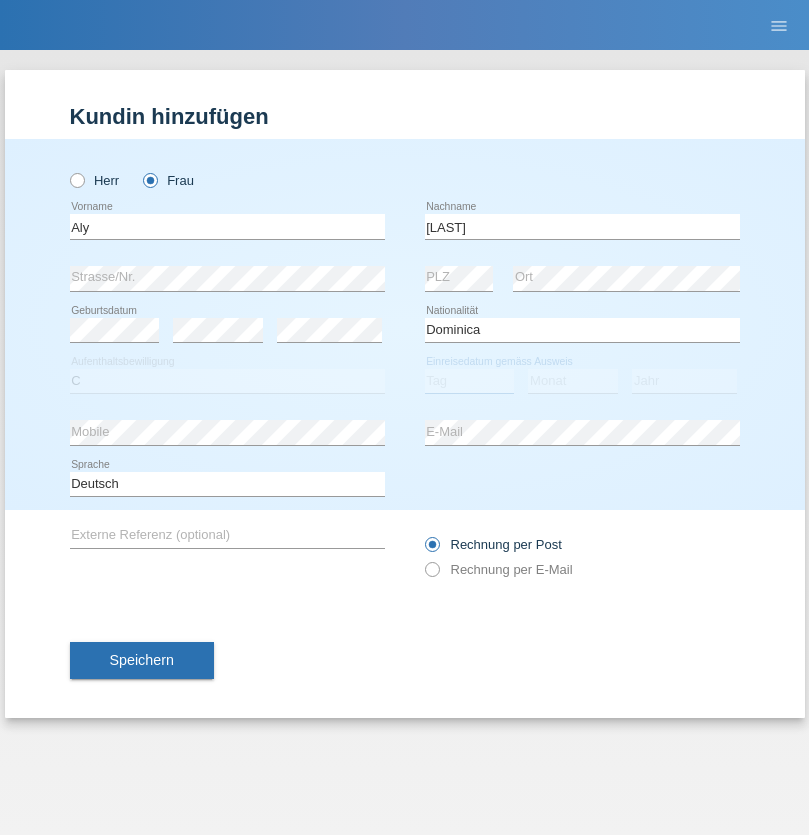 select on "01" 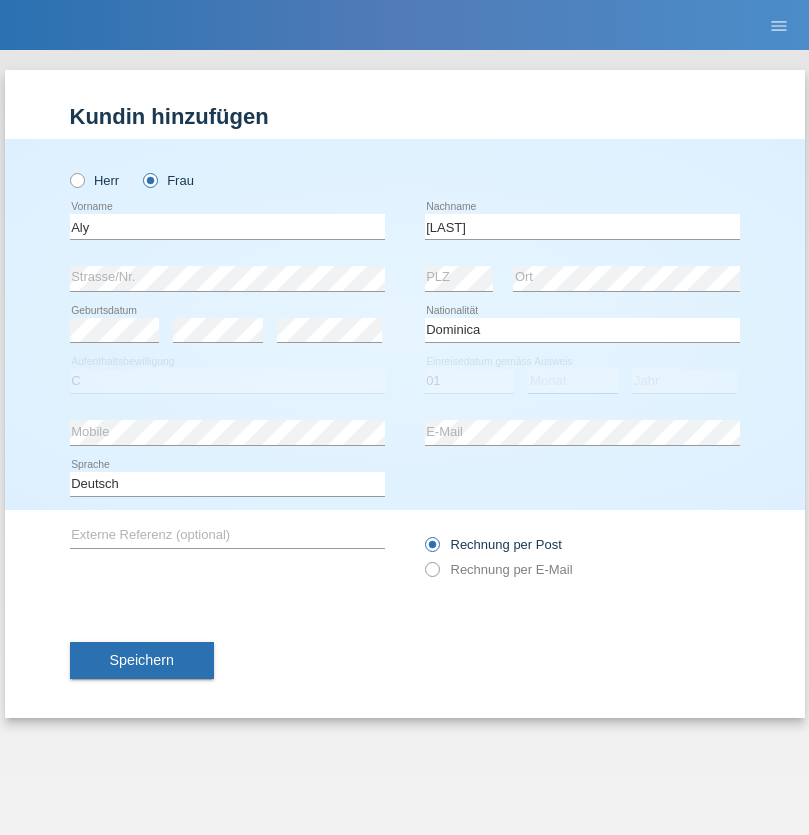 select on "08" 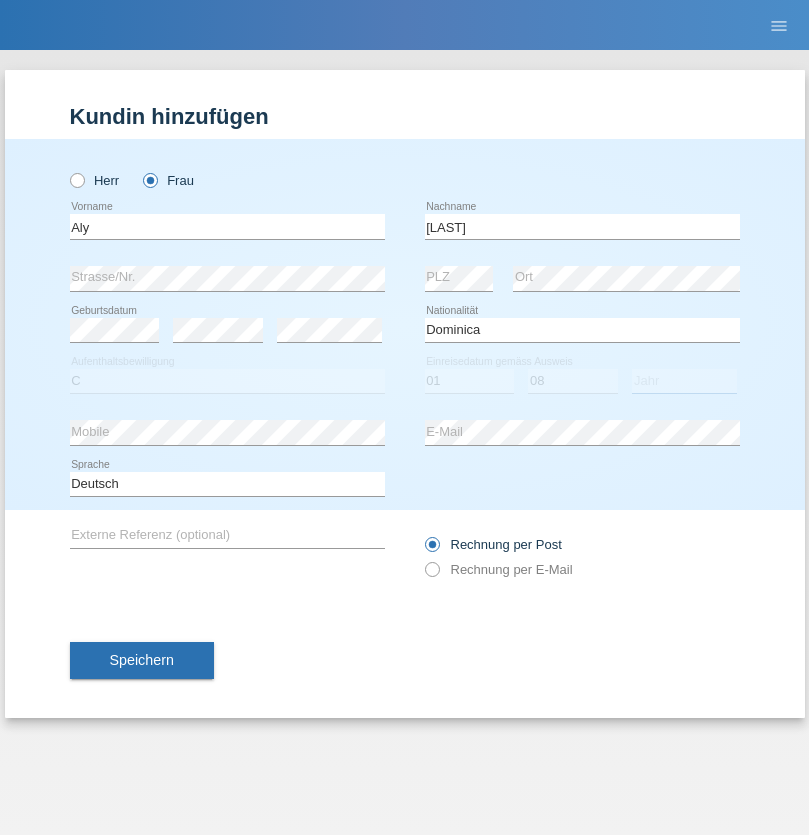 select on "2021" 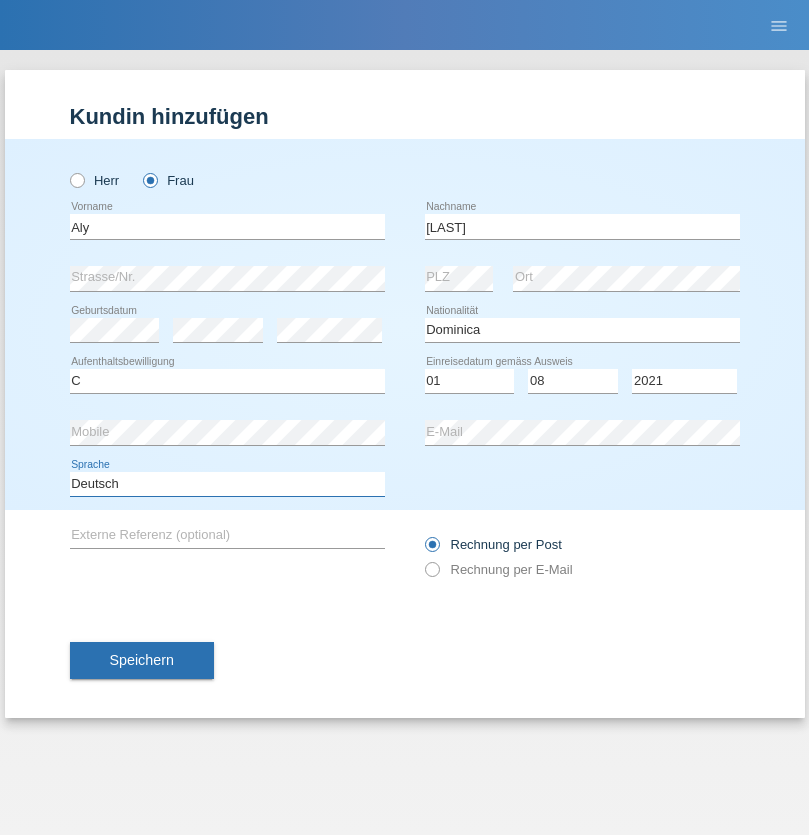 select on "en" 